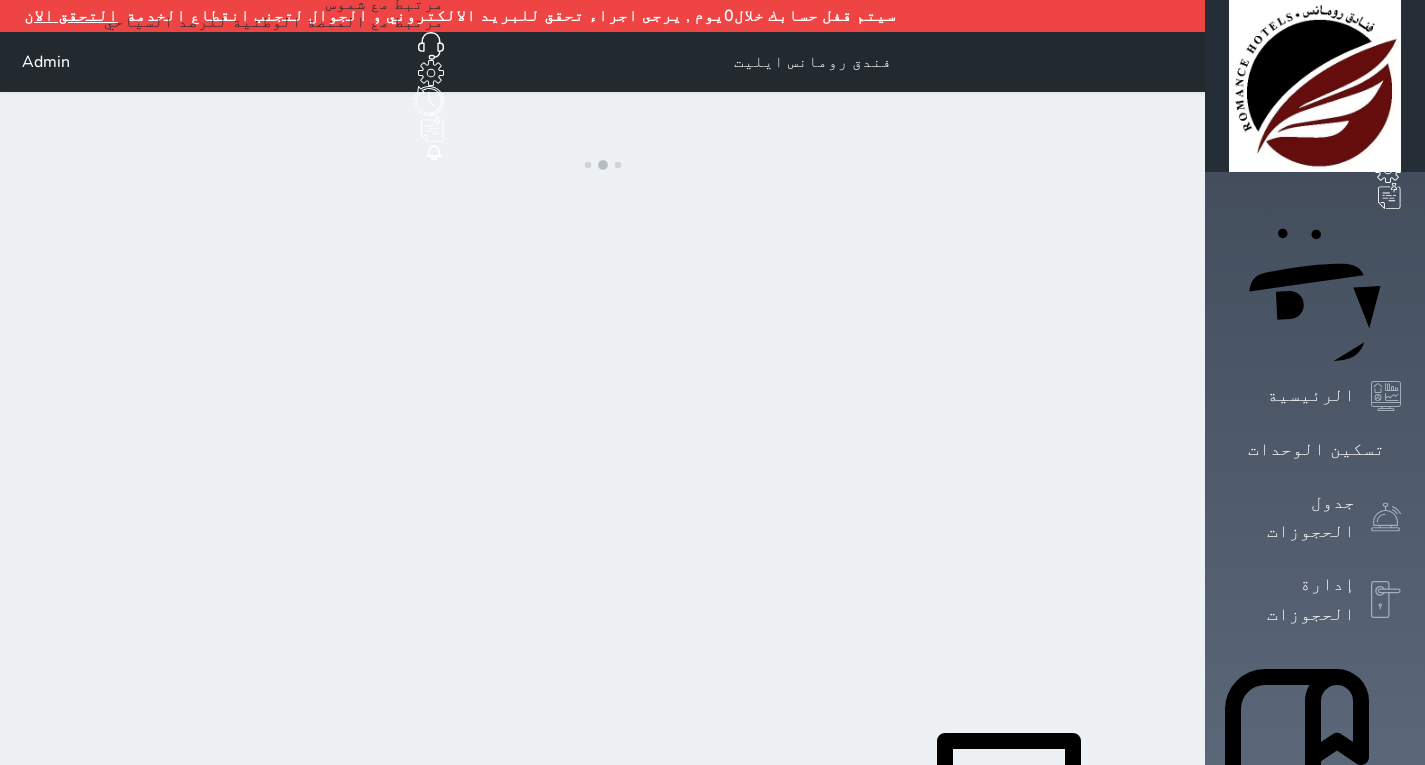scroll, scrollTop: 0, scrollLeft: 0, axis: both 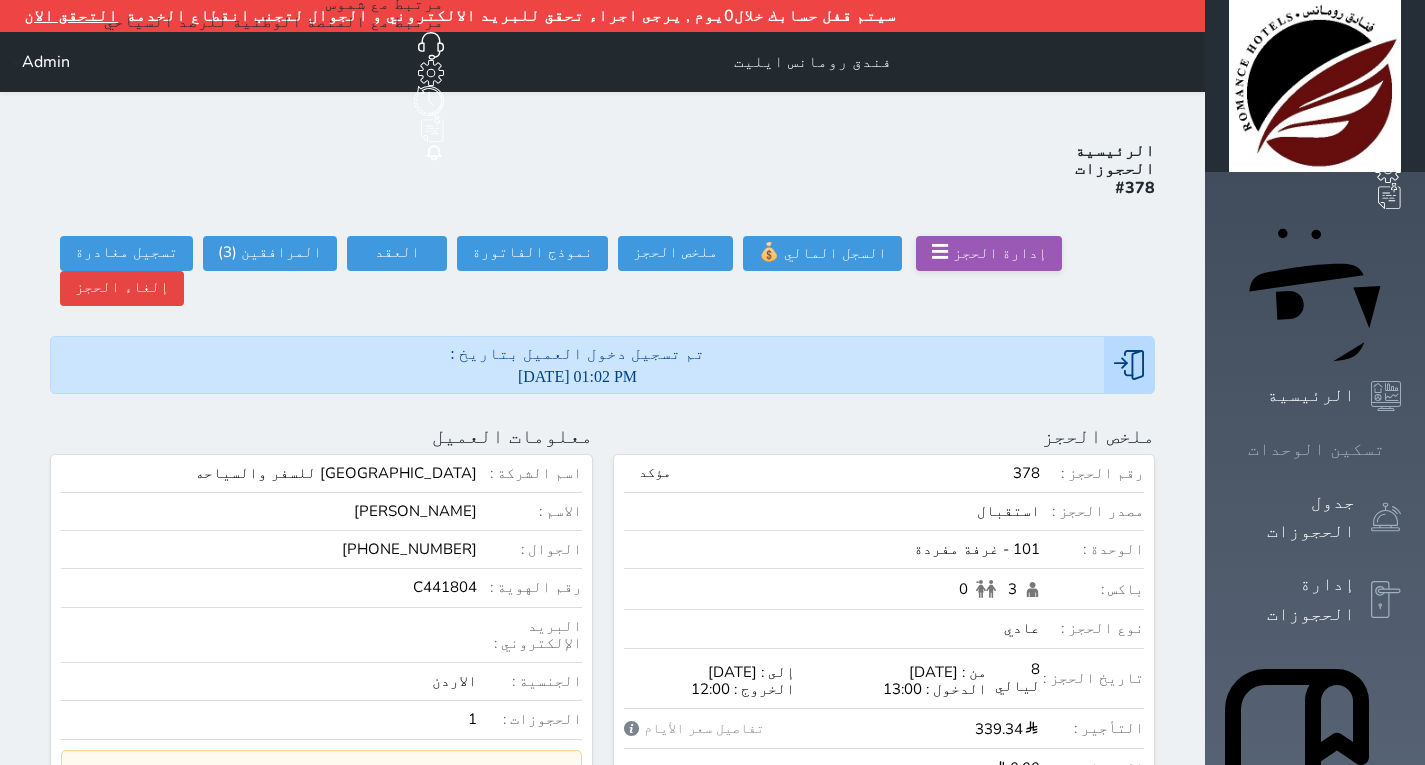 click 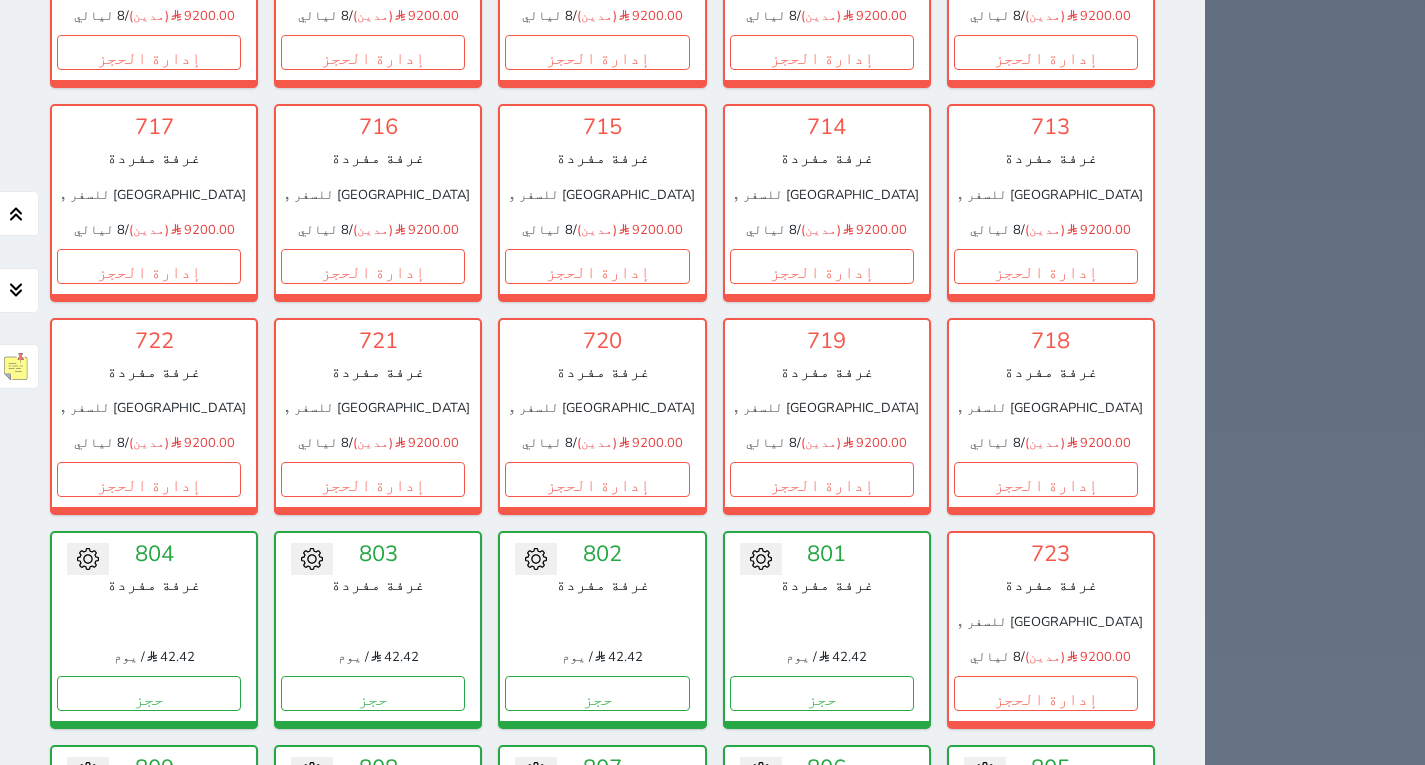 scroll, scrollTop: 6610, scrollLeft: 0, axis: vertical 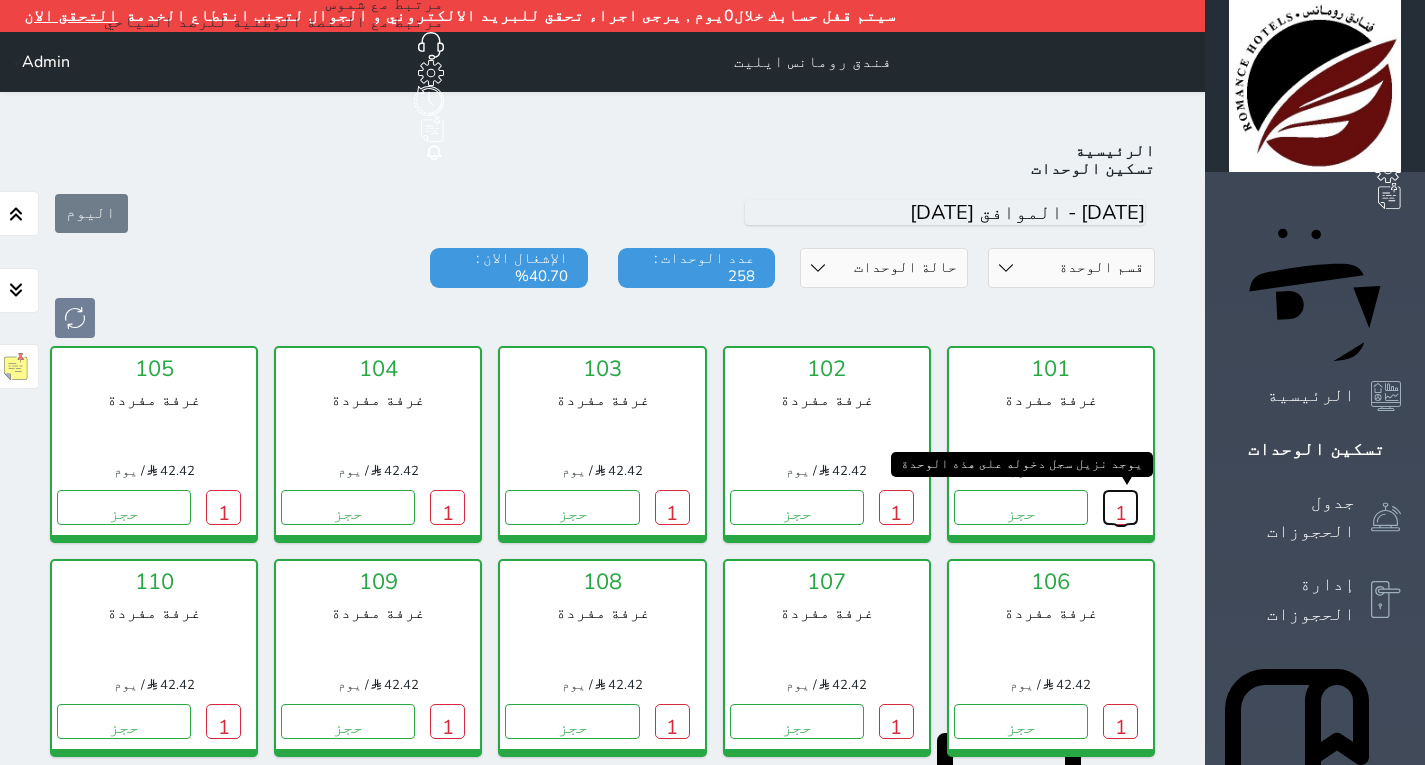 click on "1" at bounding box center [1120, 507] 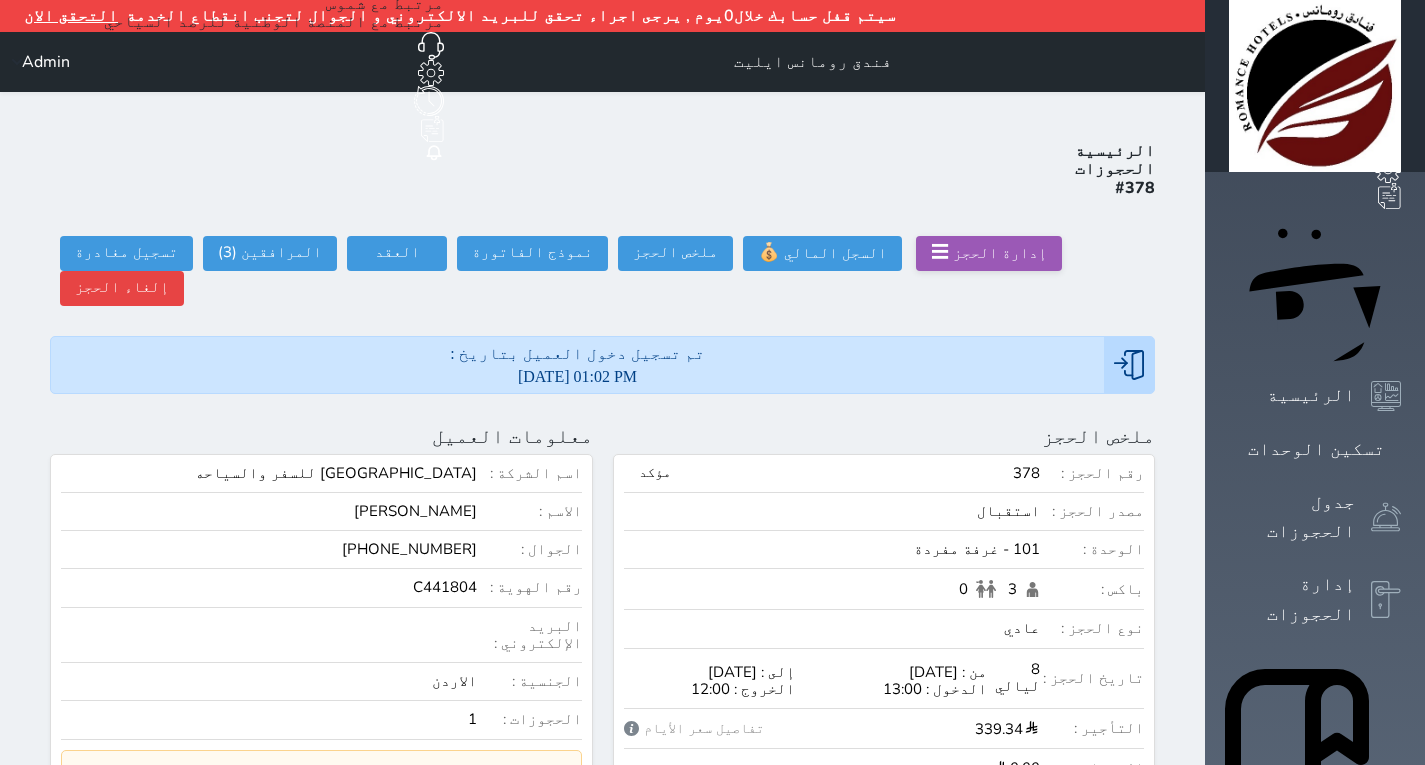 click on "☰" at bounding box center (940, 252) 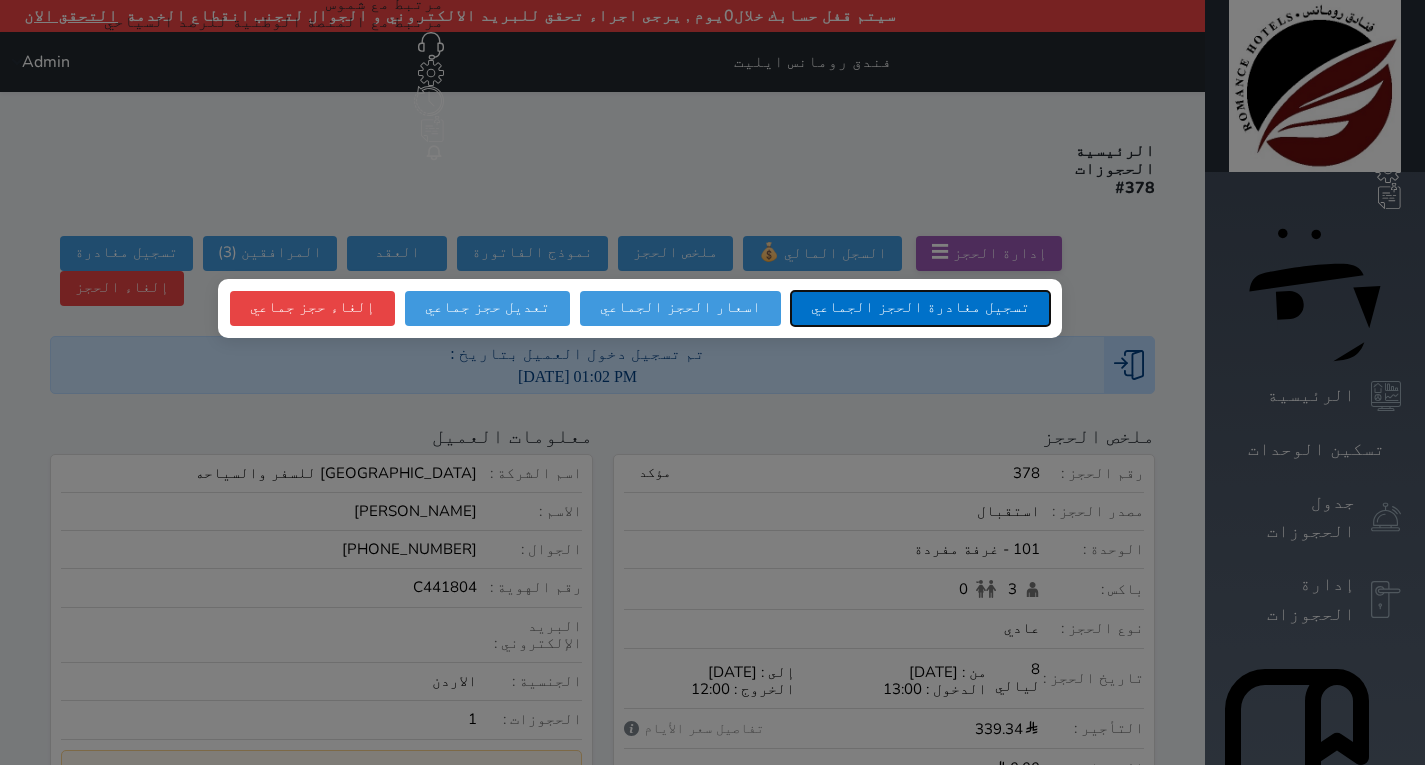 click on "تسجيل مغادرة الحجز الجماعي" at bounding box center [920, 308] 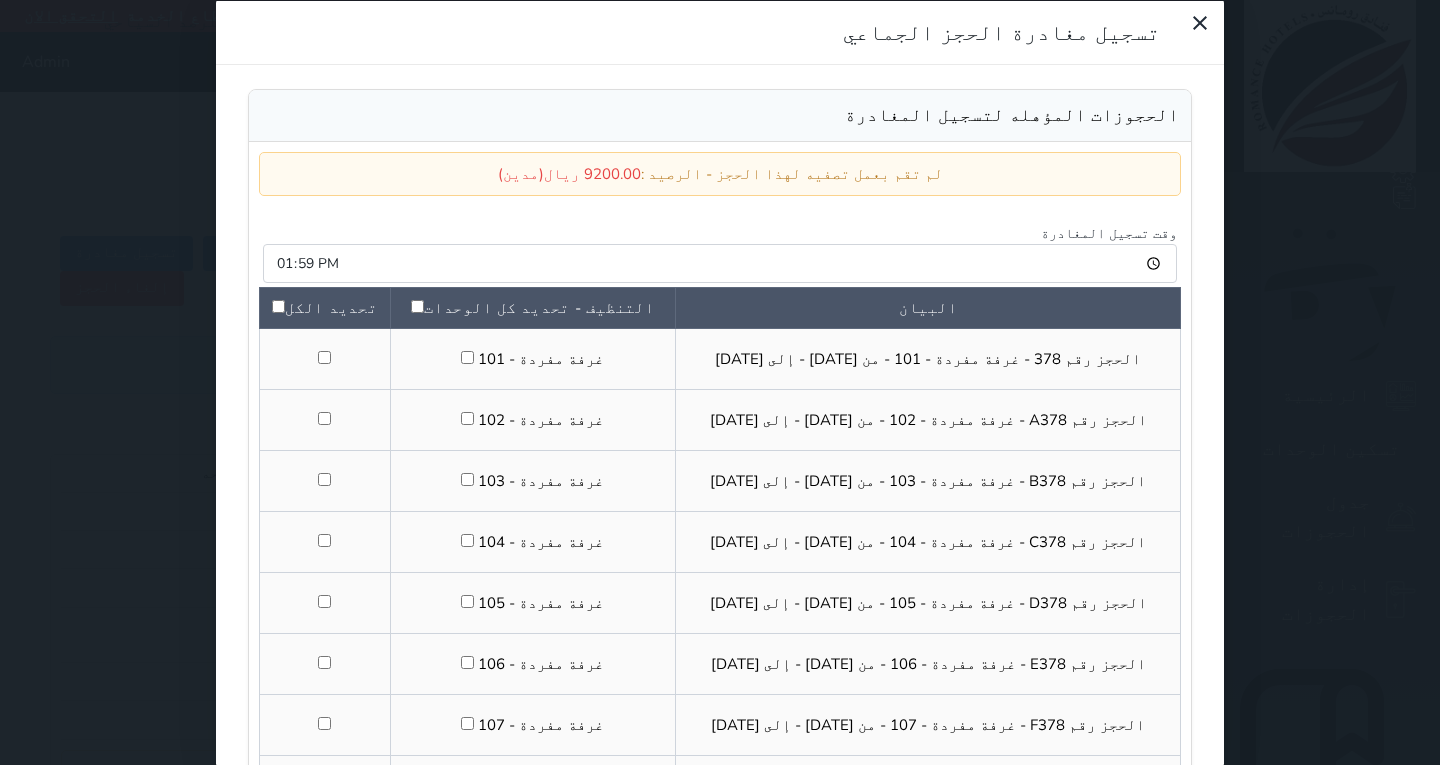 click at bounding box center (278, 305) 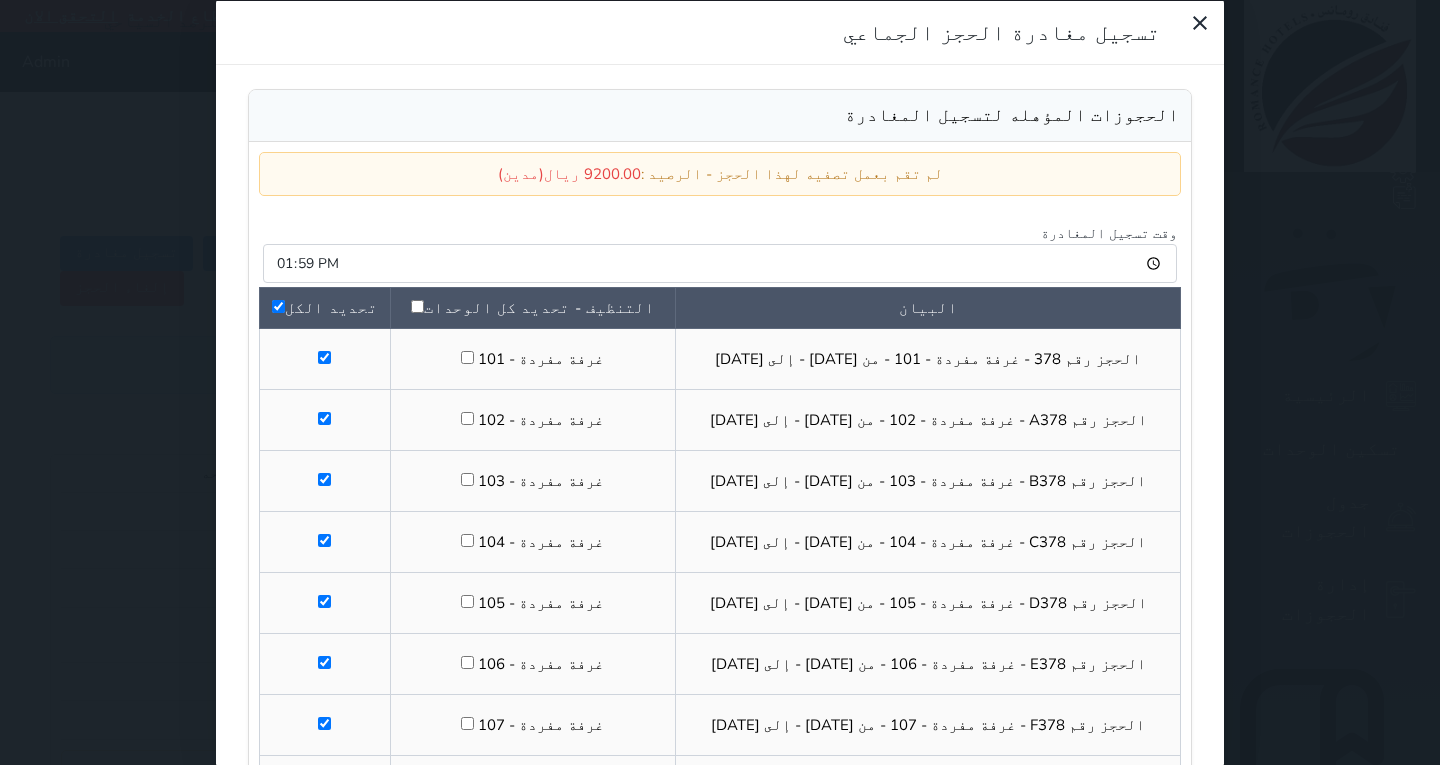 checkbox on "true" 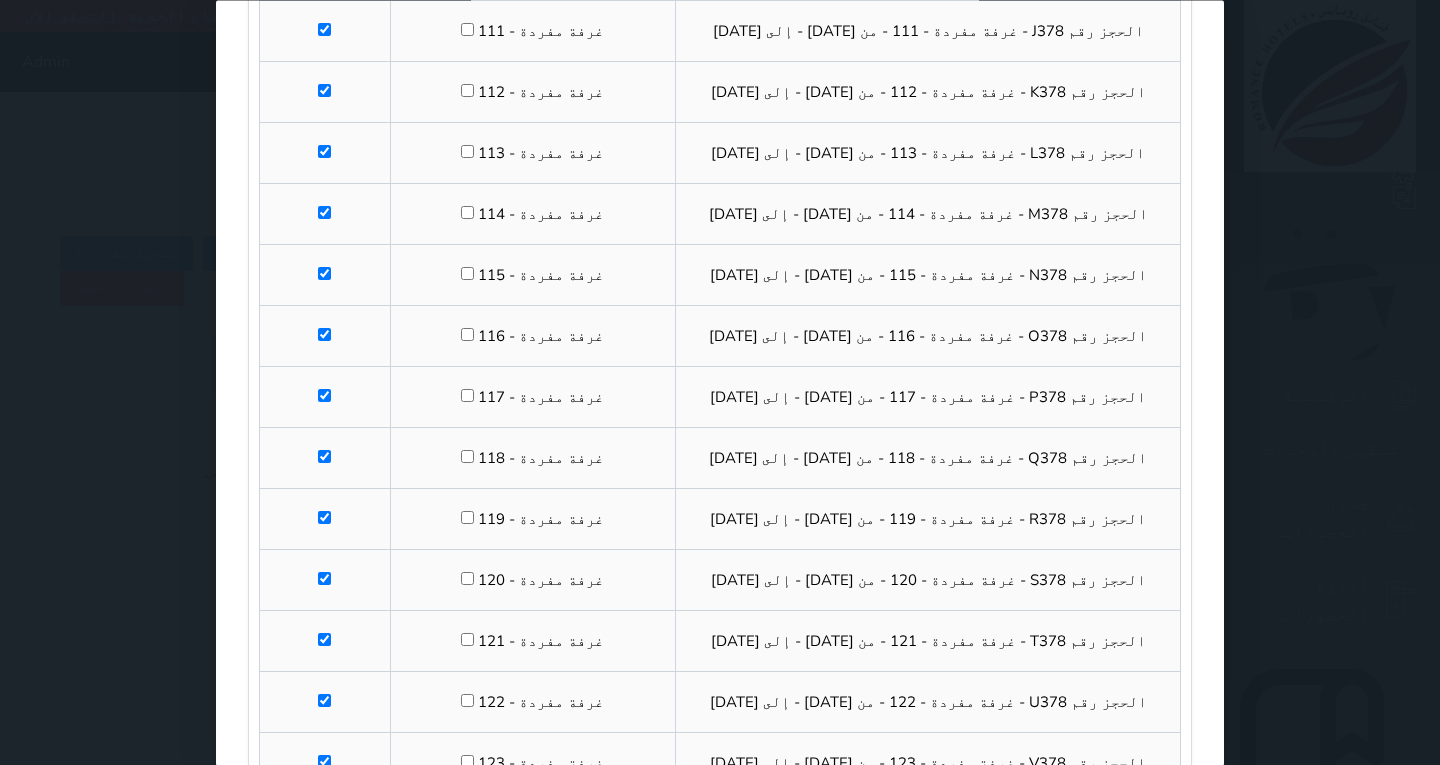 scroll, scrollTop: 1063, scrollLeft: 0, axis: vertical 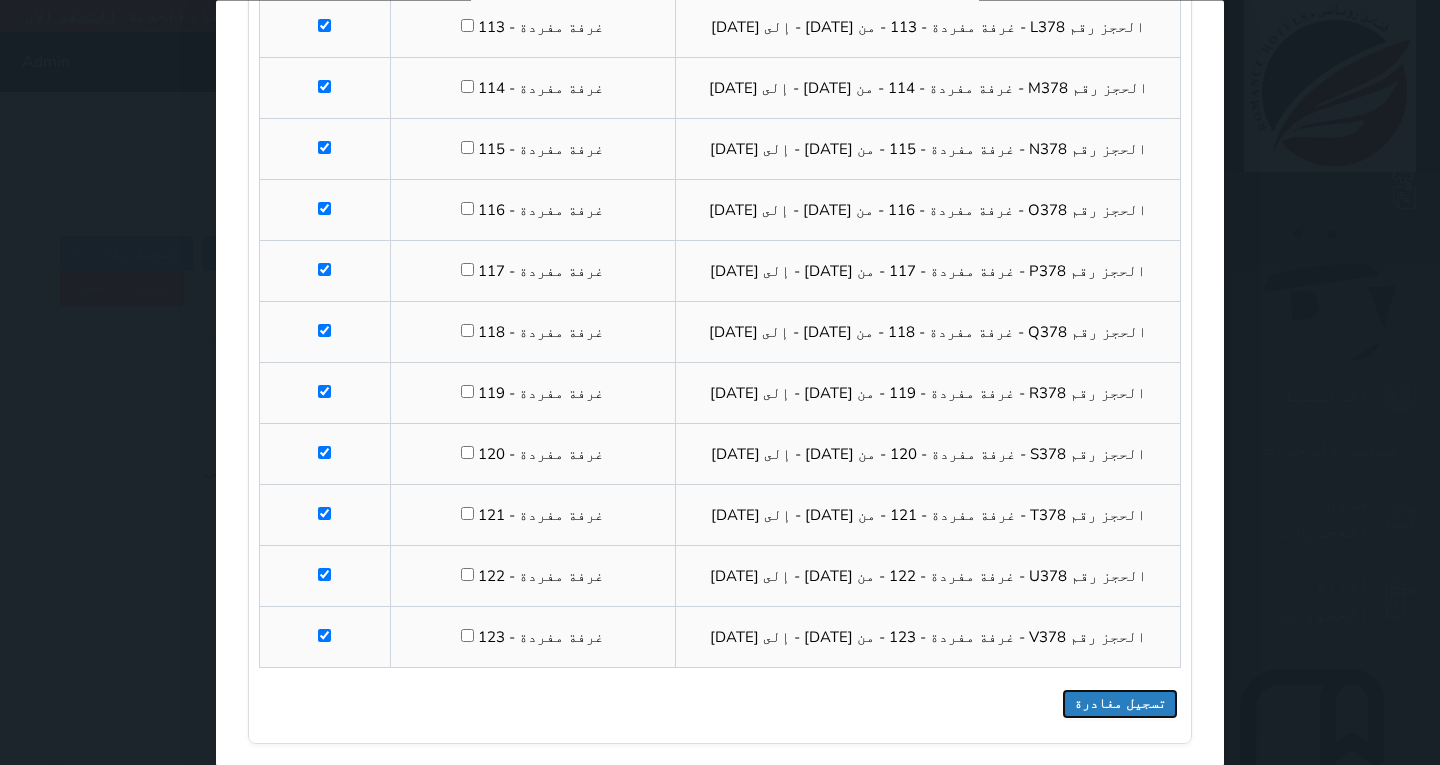 click on "تسجيل مغادرة" at bounding box center [1120, 704] 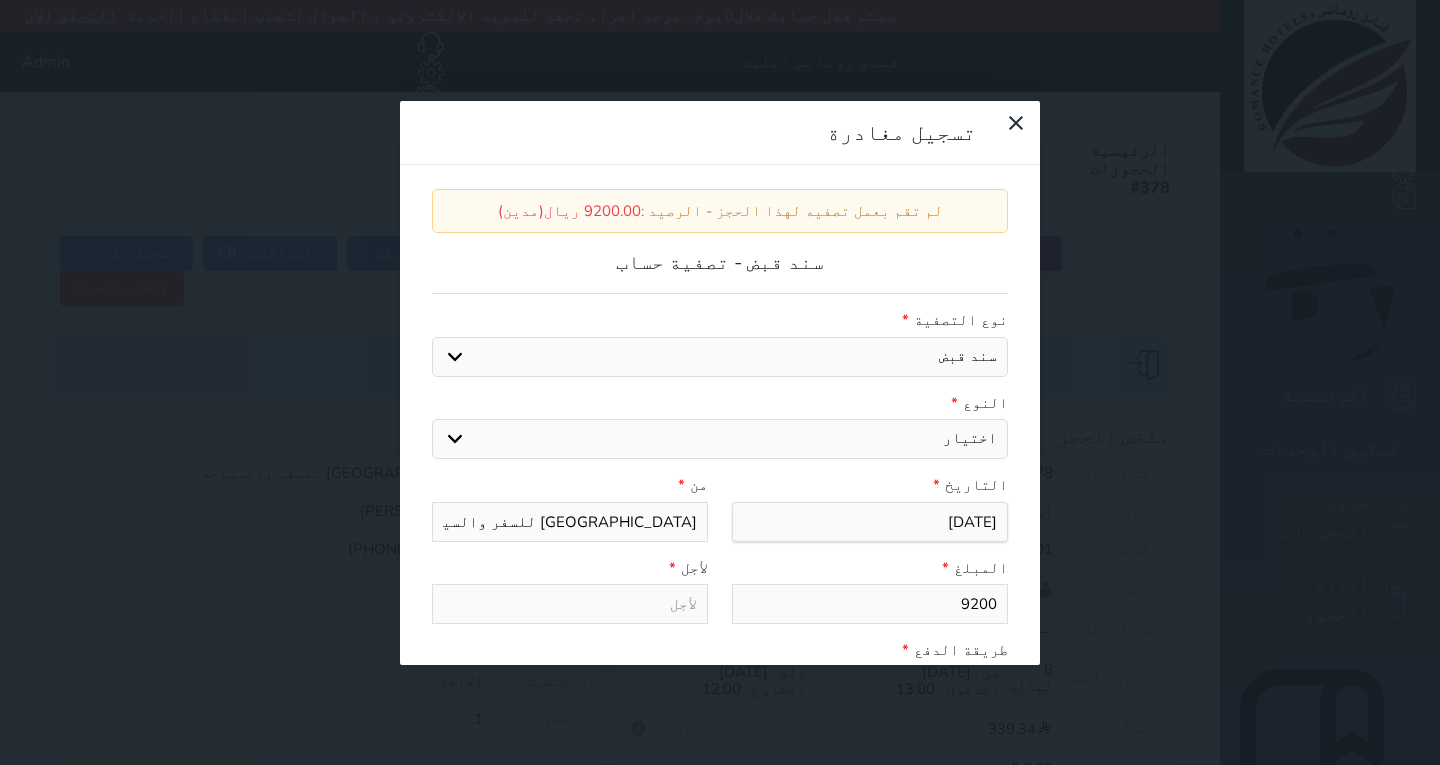 select 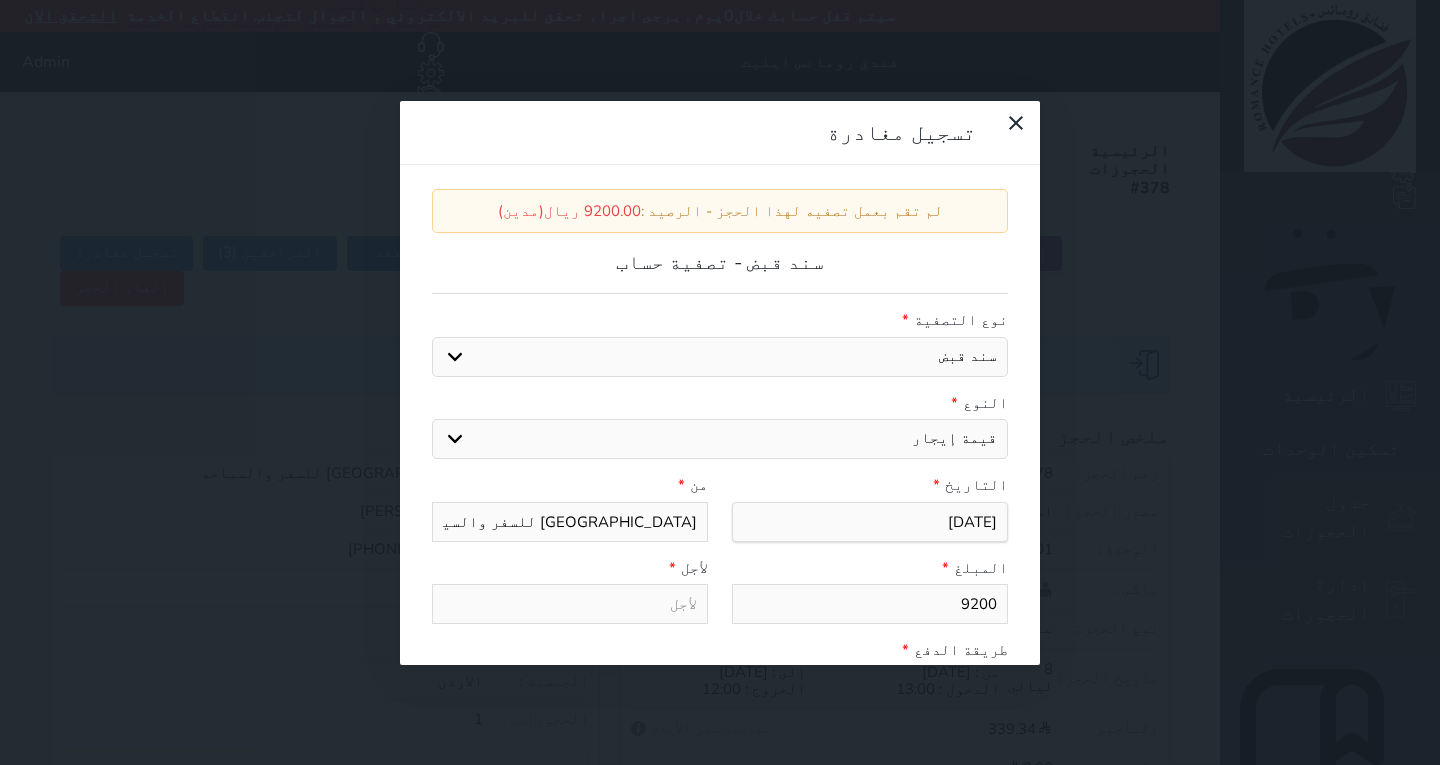 click on "اختيار   مقبوضات عامة قيمة إيجار فواتير عربون لا ينطبق آخر مغسلة واي فاي - الإنترنت مواقف السيارات طعام الأغذية والمشروبات مشروبات المشروبات الباردة المشروبات الساخنة الإفطار غداء عشاء مخبز و كعك حمام سباحة الصالة الرياضية سبا و خدمات الجمال اختيار وإسقاط (خدمات النقل) ميني بار كابل - تلفزيون سرير إضافي تصفيف الشعر التسوق خدمات الجولات السياحية المنظمة خدمات الدليل السياحي" at bounding box center (720, 439) 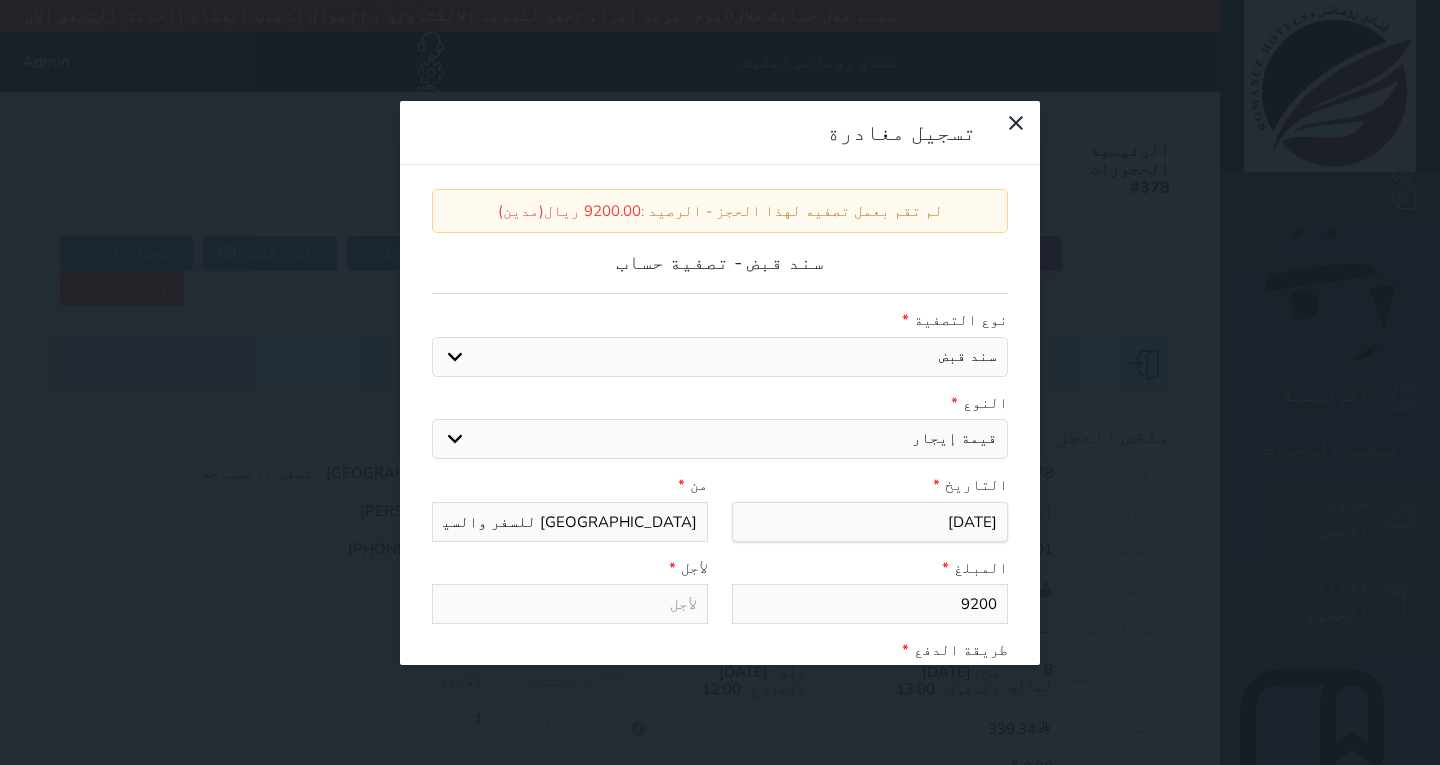 select 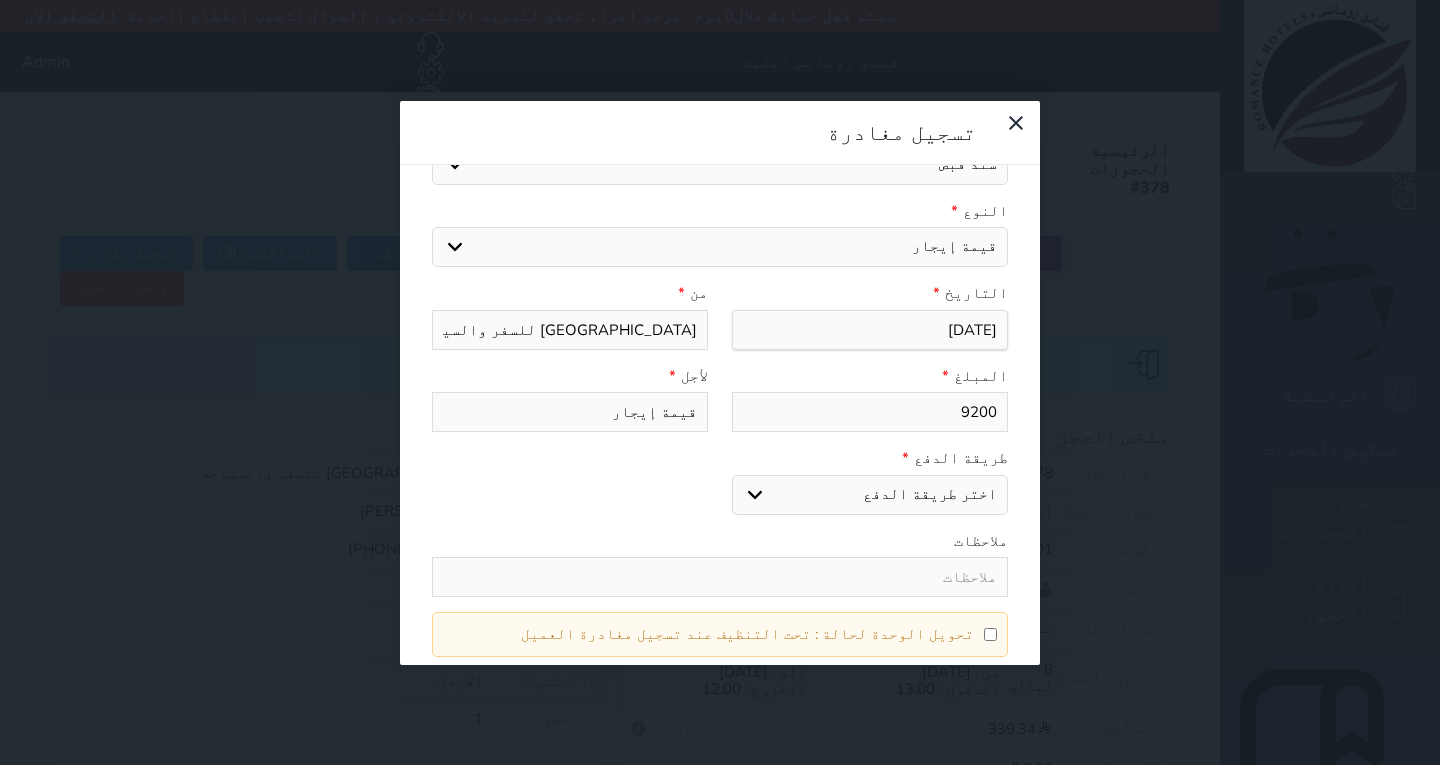 scroll, scrollTop: 200, scrollLeft: 0, axis: vertical 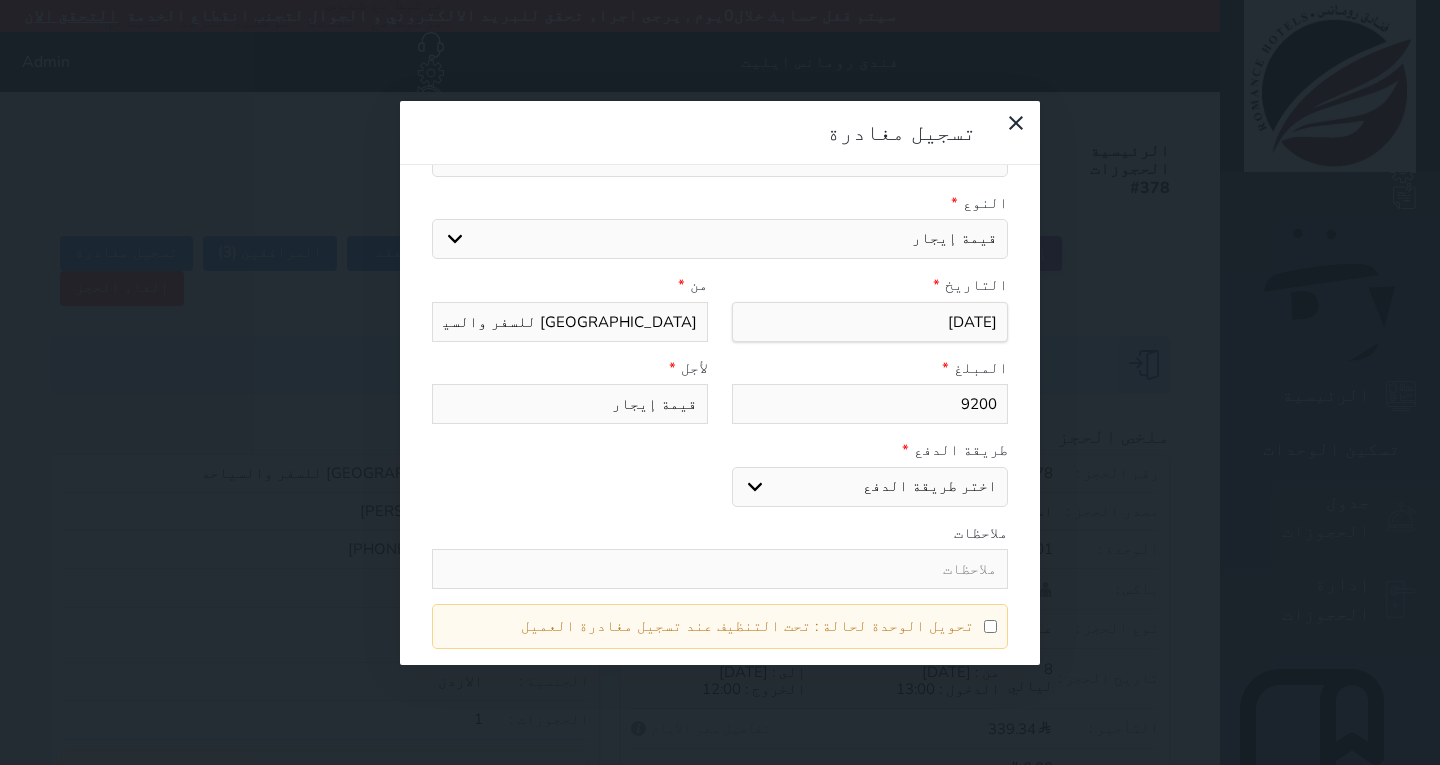 click on "اختر طريقة الدفع   دفع نقدى   تحويل بنكى   مدى   بطاقة ائتمان" at bounding box center (870, 487) 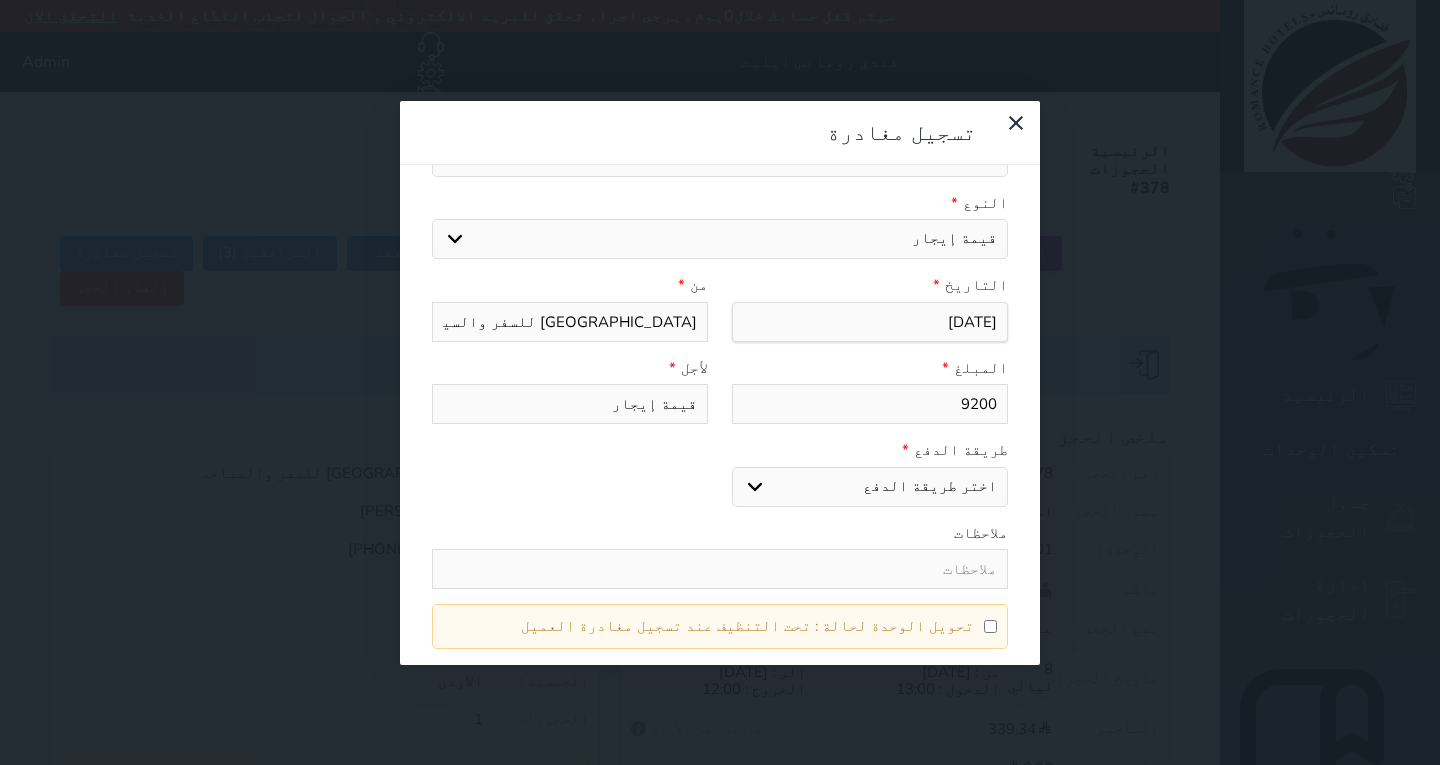 select on "cash" 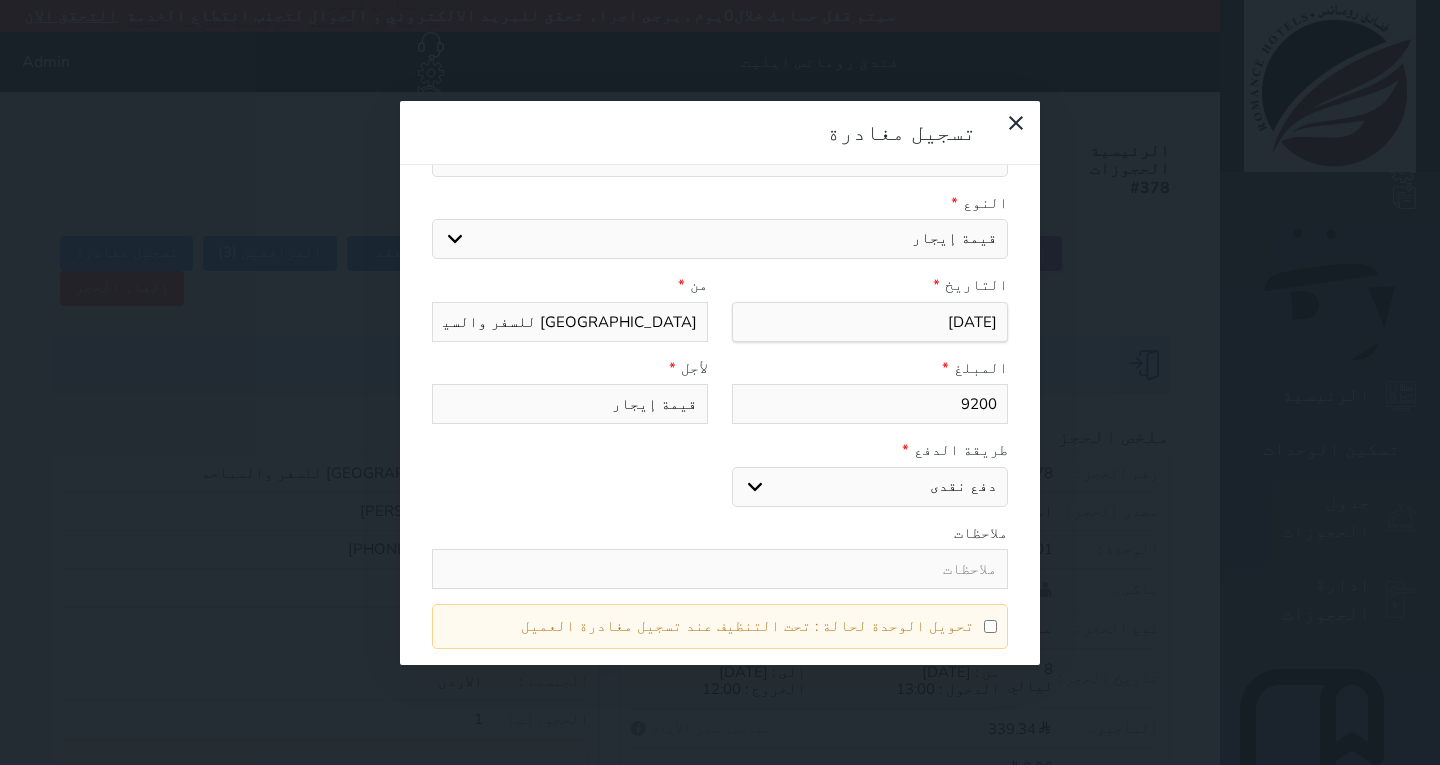 click on "اختر طريقة الدفع   دفع نقدى   تحويل بنكى   مدى   بطاقة ائتمان" at bounding box center [870, 487] 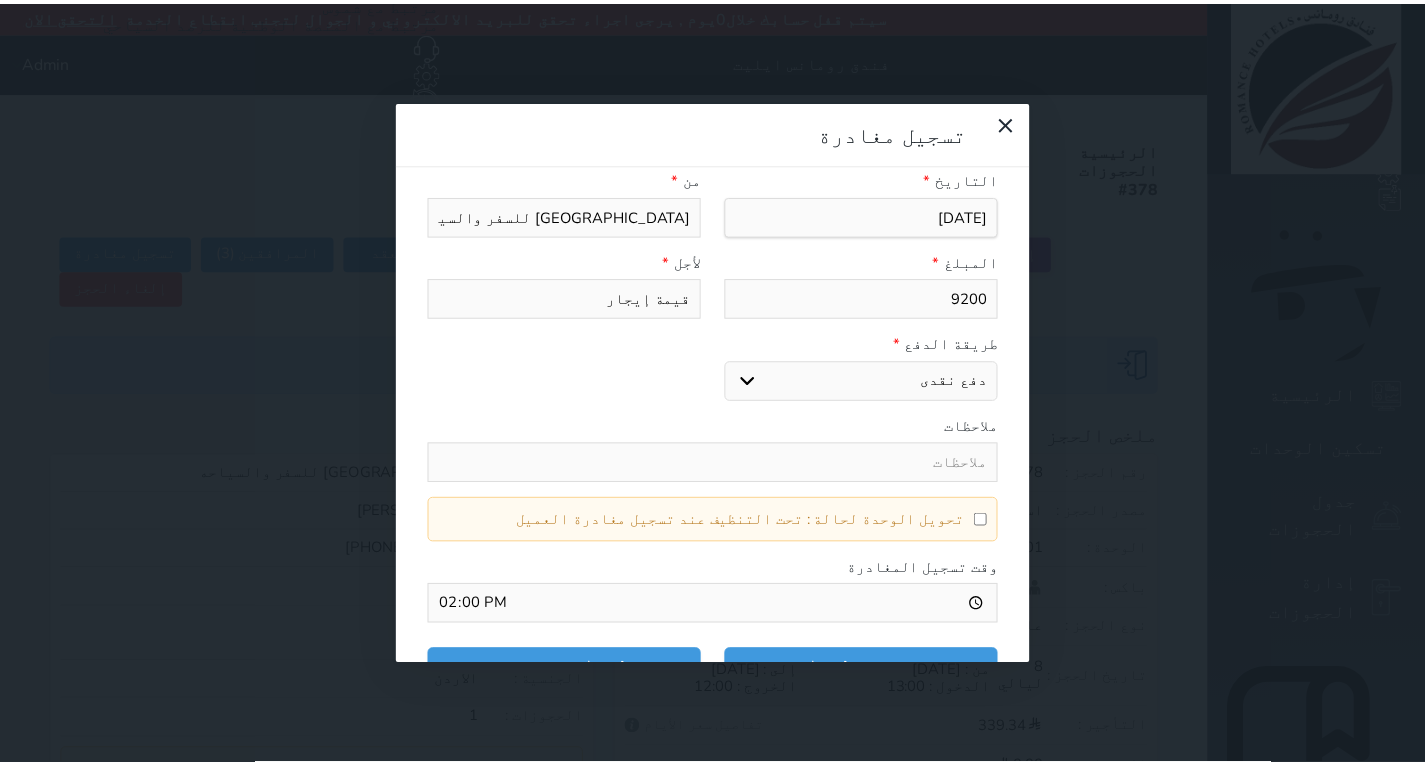 scroll, scrollTop: 333, scrollLeft: 0, axis: vertical 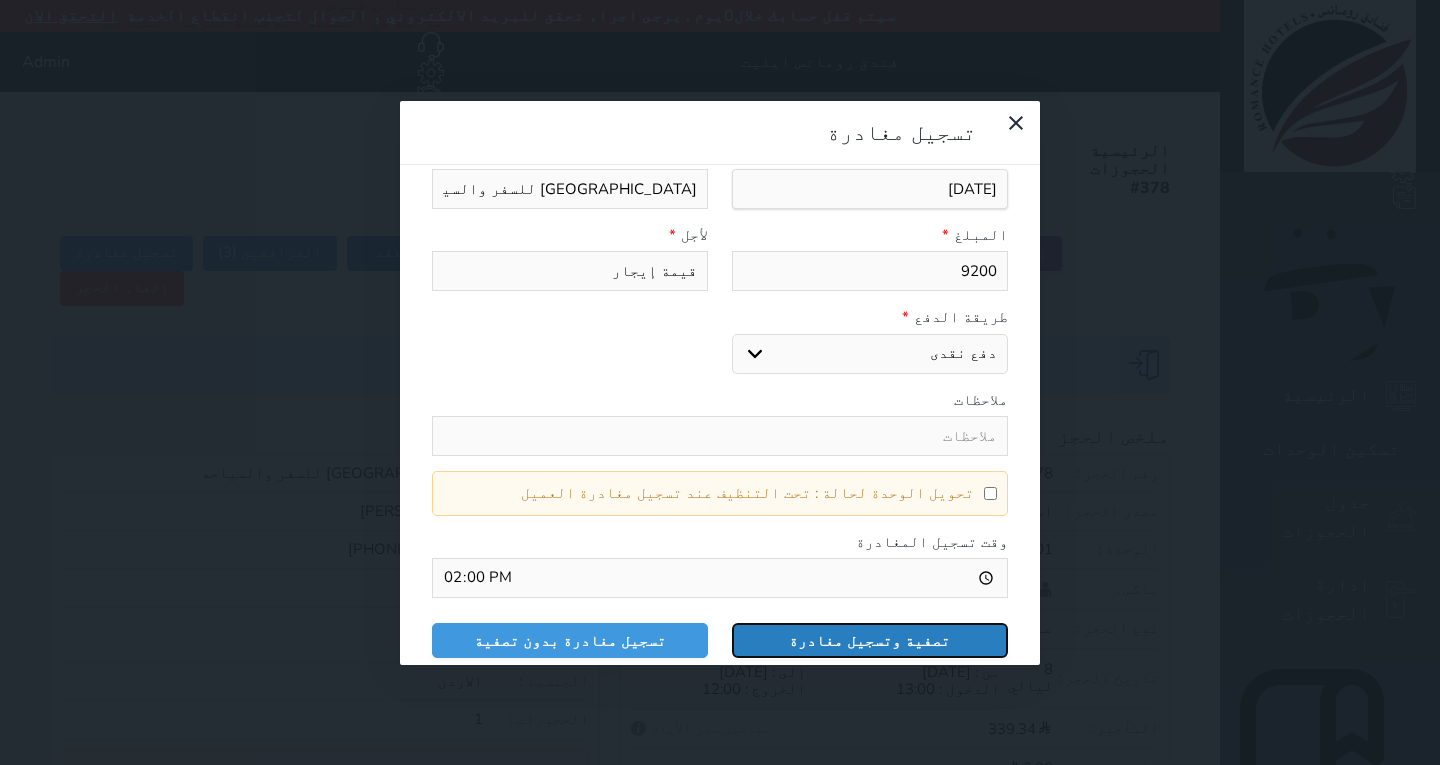 click on "تصفية وتسجيل مغادرة" at bounding box center [870, 640] 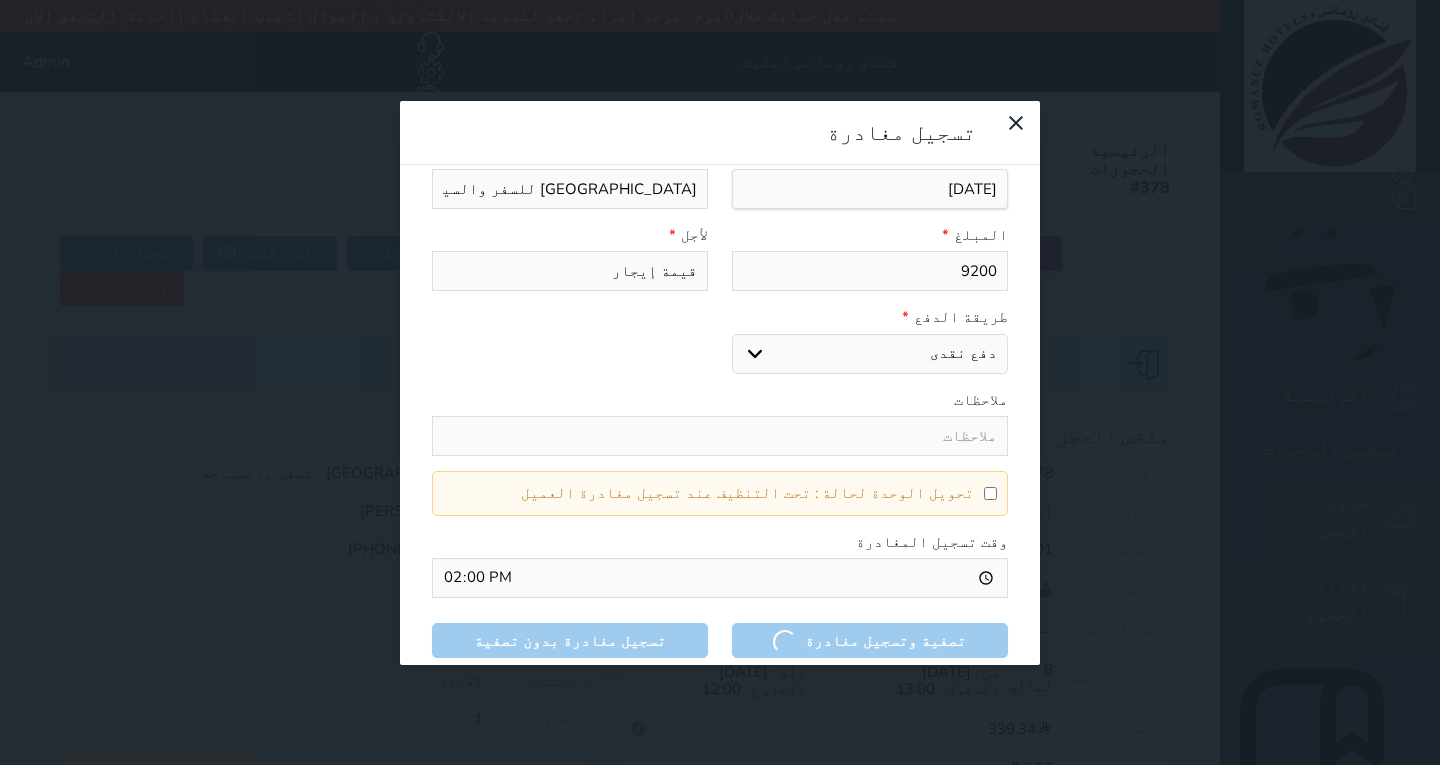 select 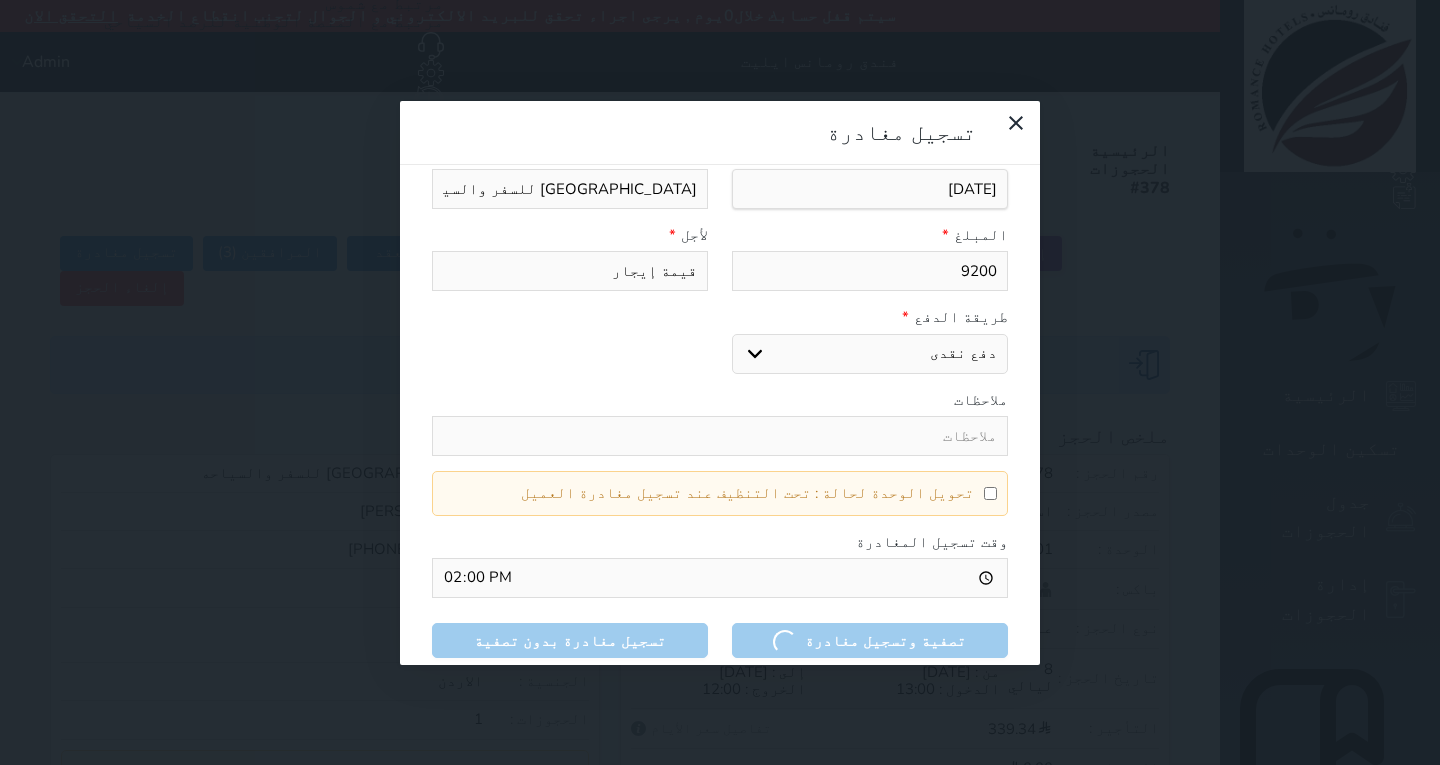 type 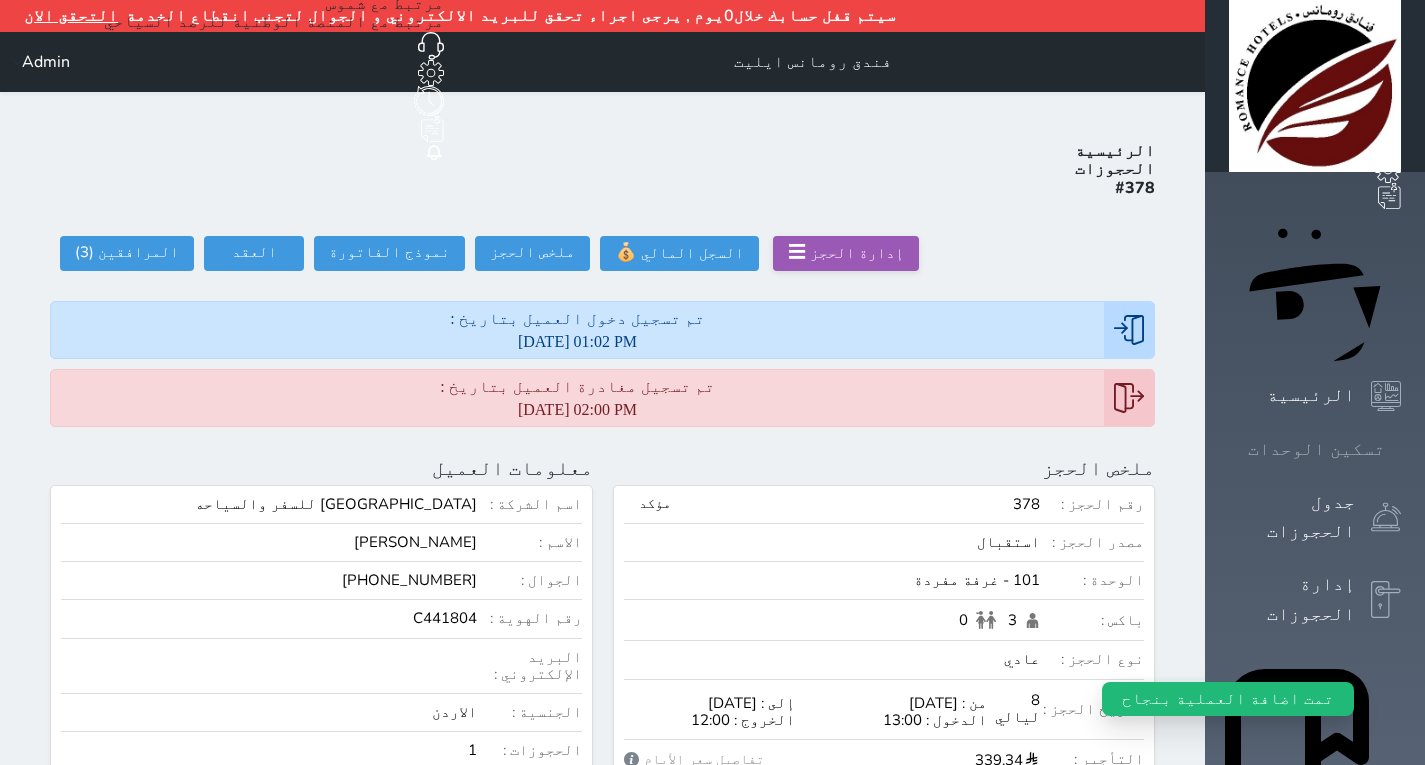 click at bounding box center [1401, 449] 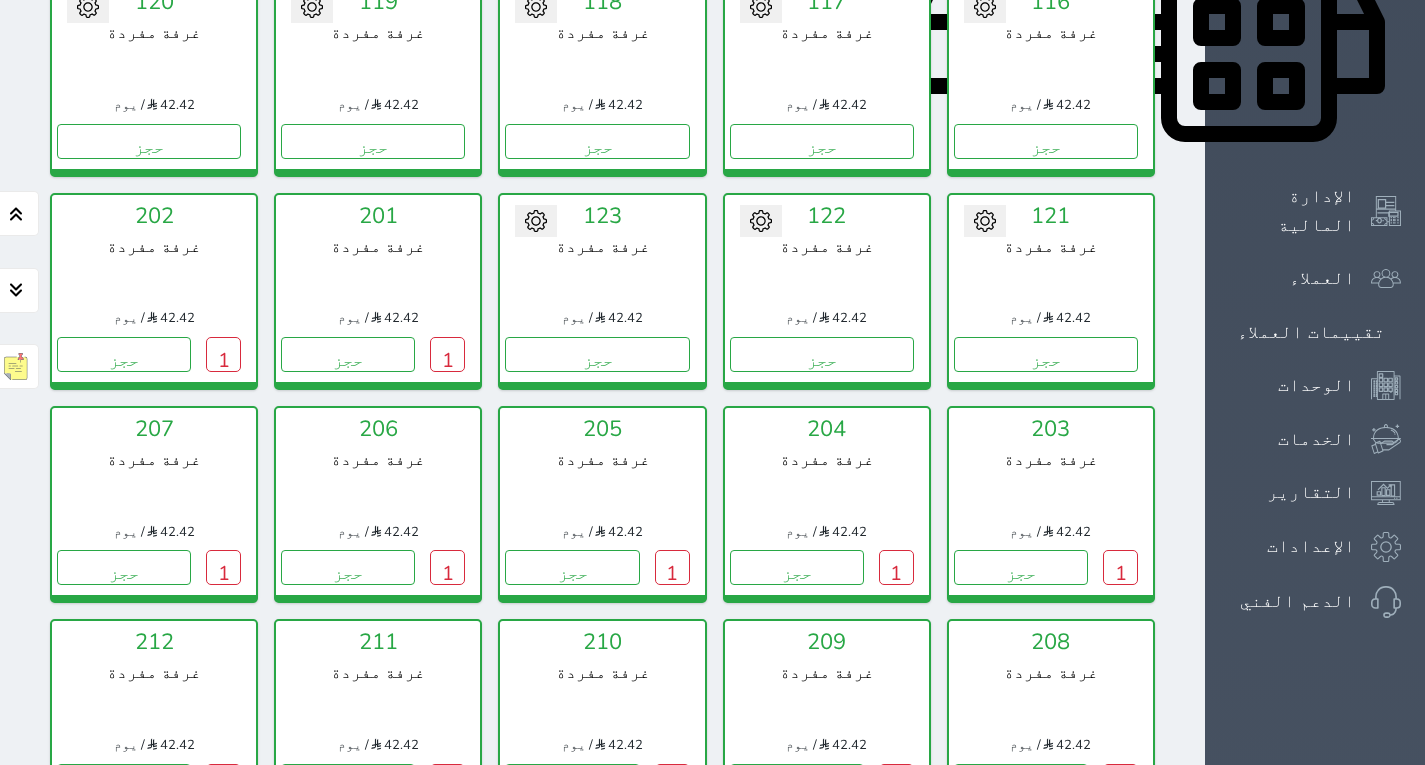 scroll, scrollTop: 1110, scrollLeft: 0, axis: vertical 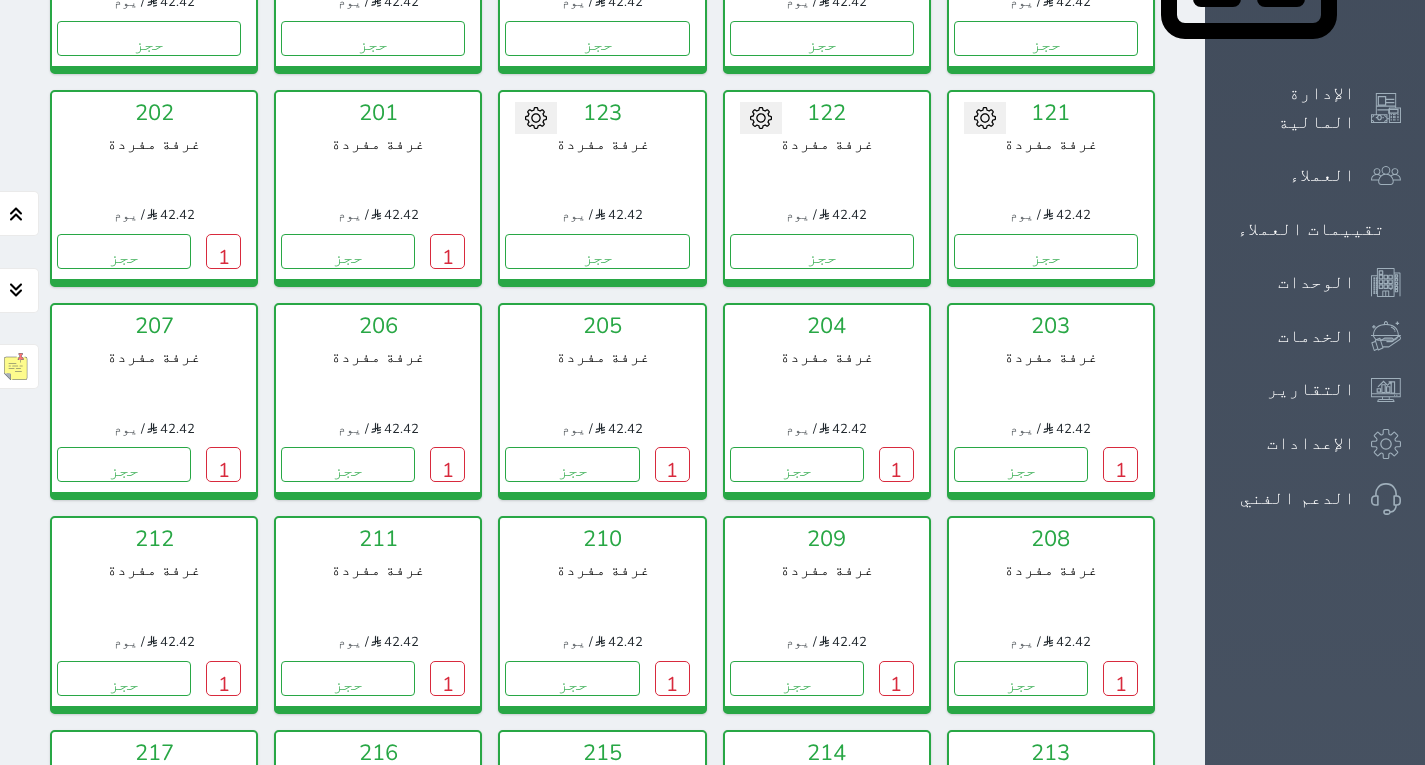 click on "203   غرفة مفردة
42.42
/ يوم     يوجد نزيل سجل دخوله على هذه الوحدة   1   حجز                   تغيير الحالة الى صيانة                   التاريخ المتوقع للانتهاء       حفظ" at bounding box center [1051, 401] 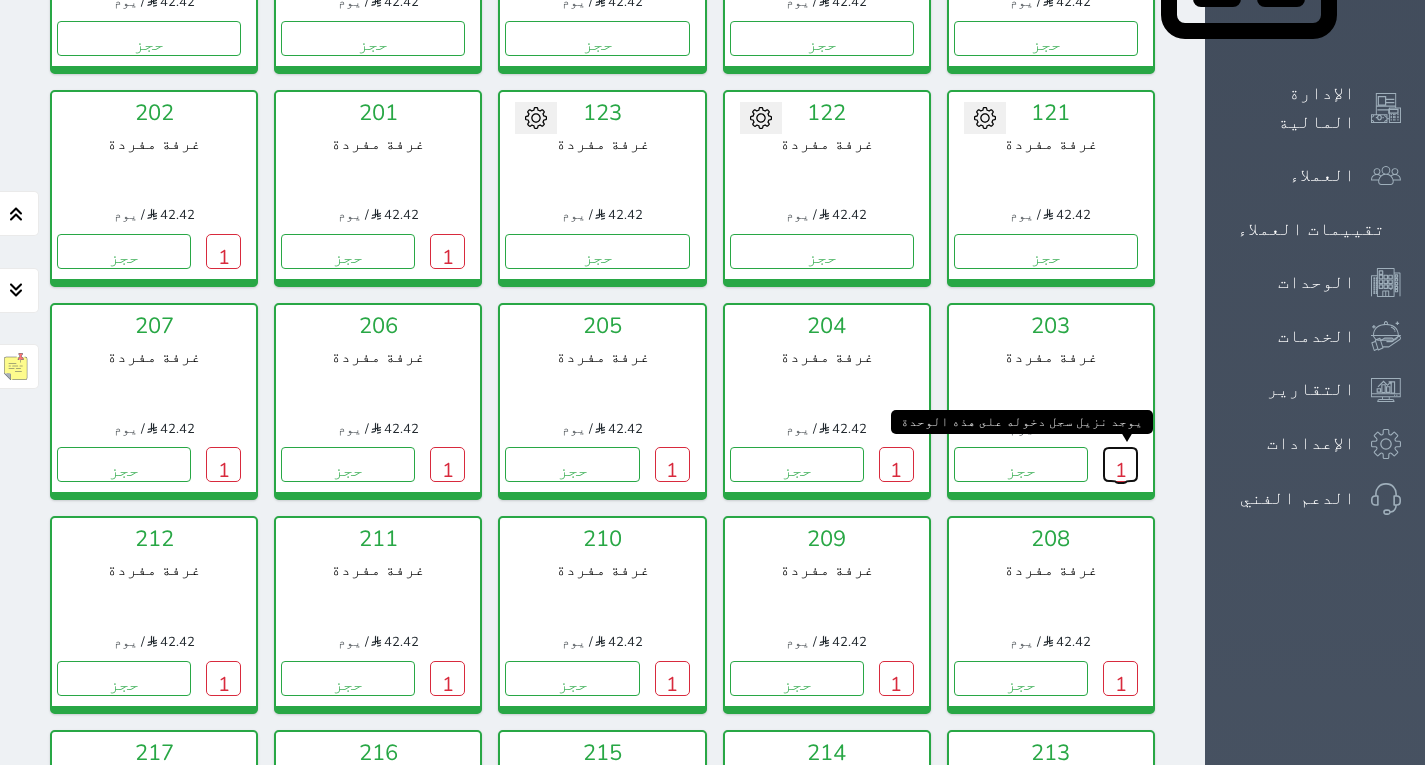 click on "1" at bounding box center [1120, 464] 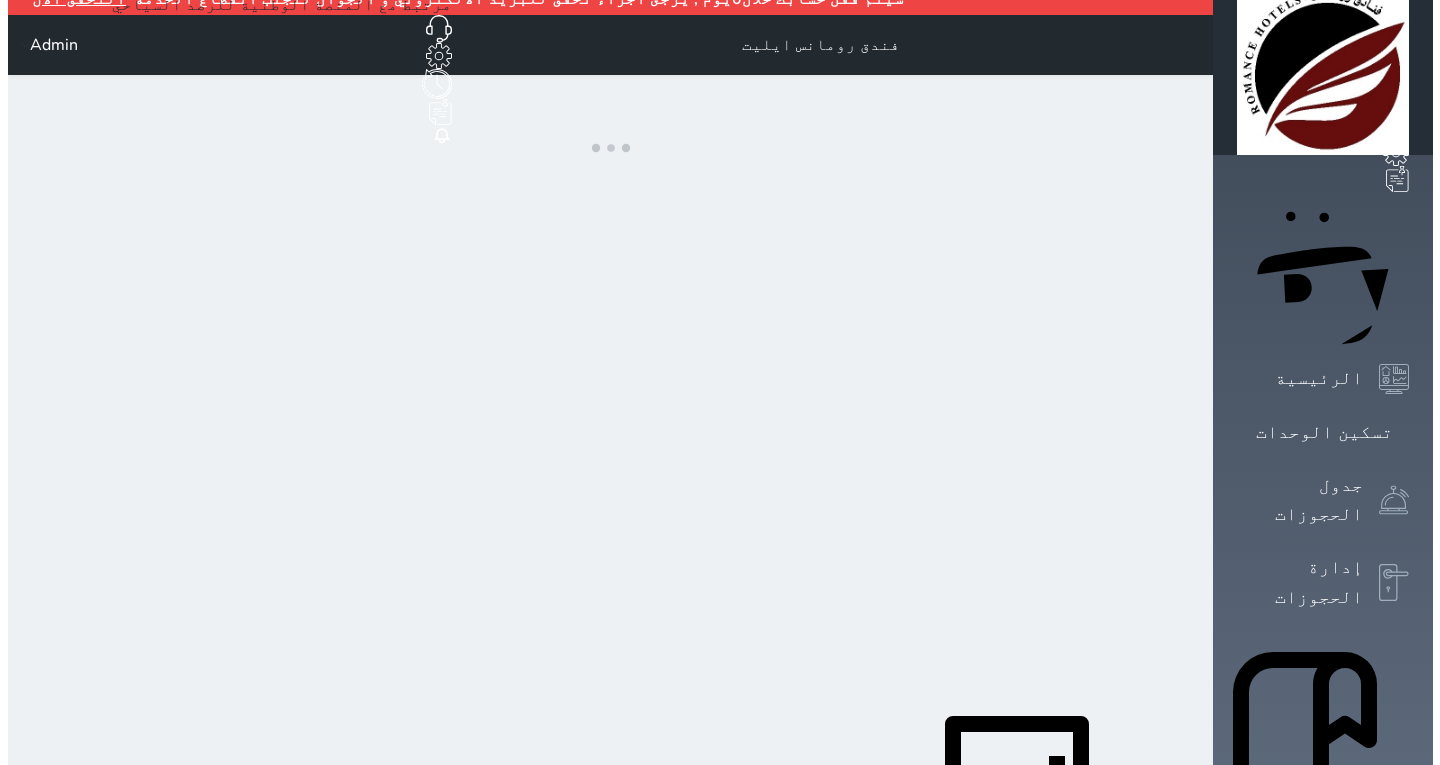 scroll, scrollTop: 0, scrollLeft: 0, axis: both 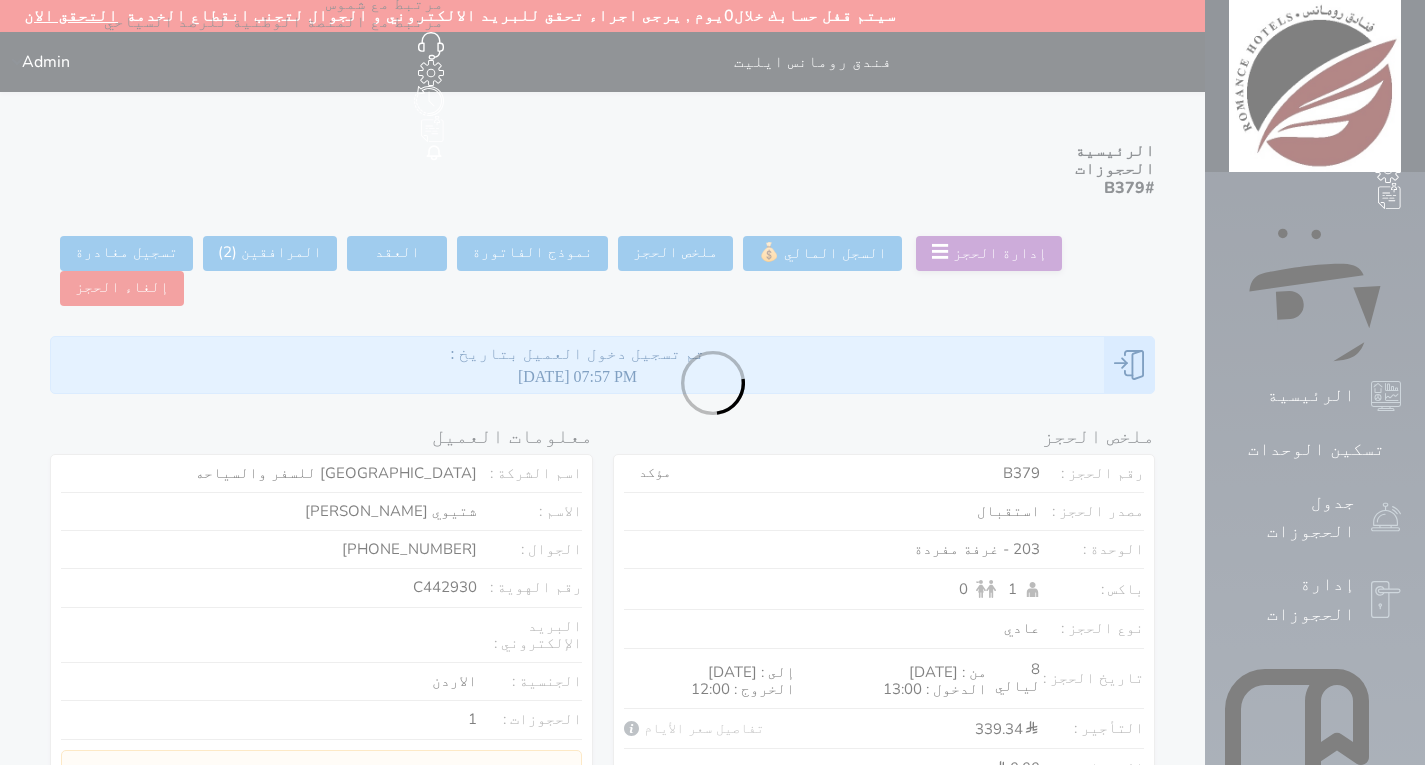 select 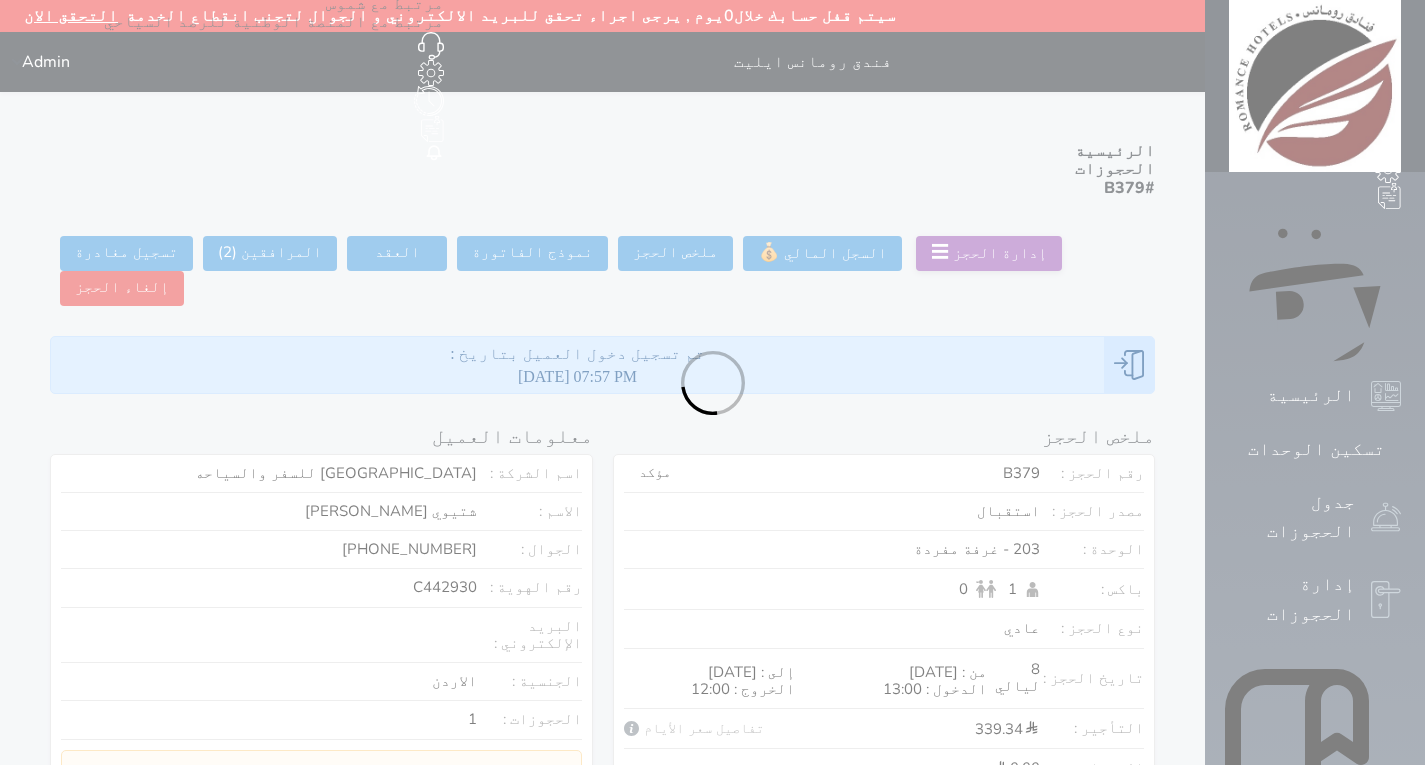 select 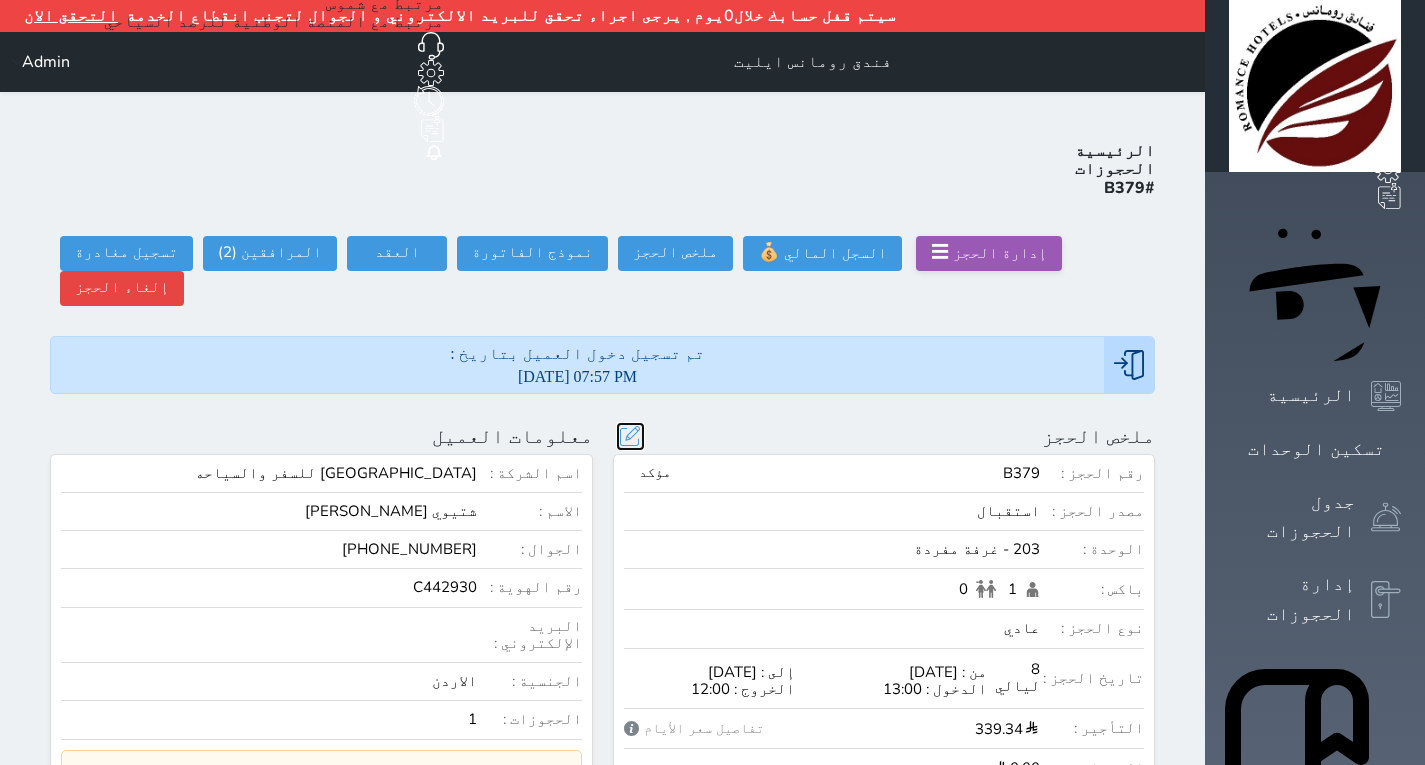 click at bounding box center (630, 436) 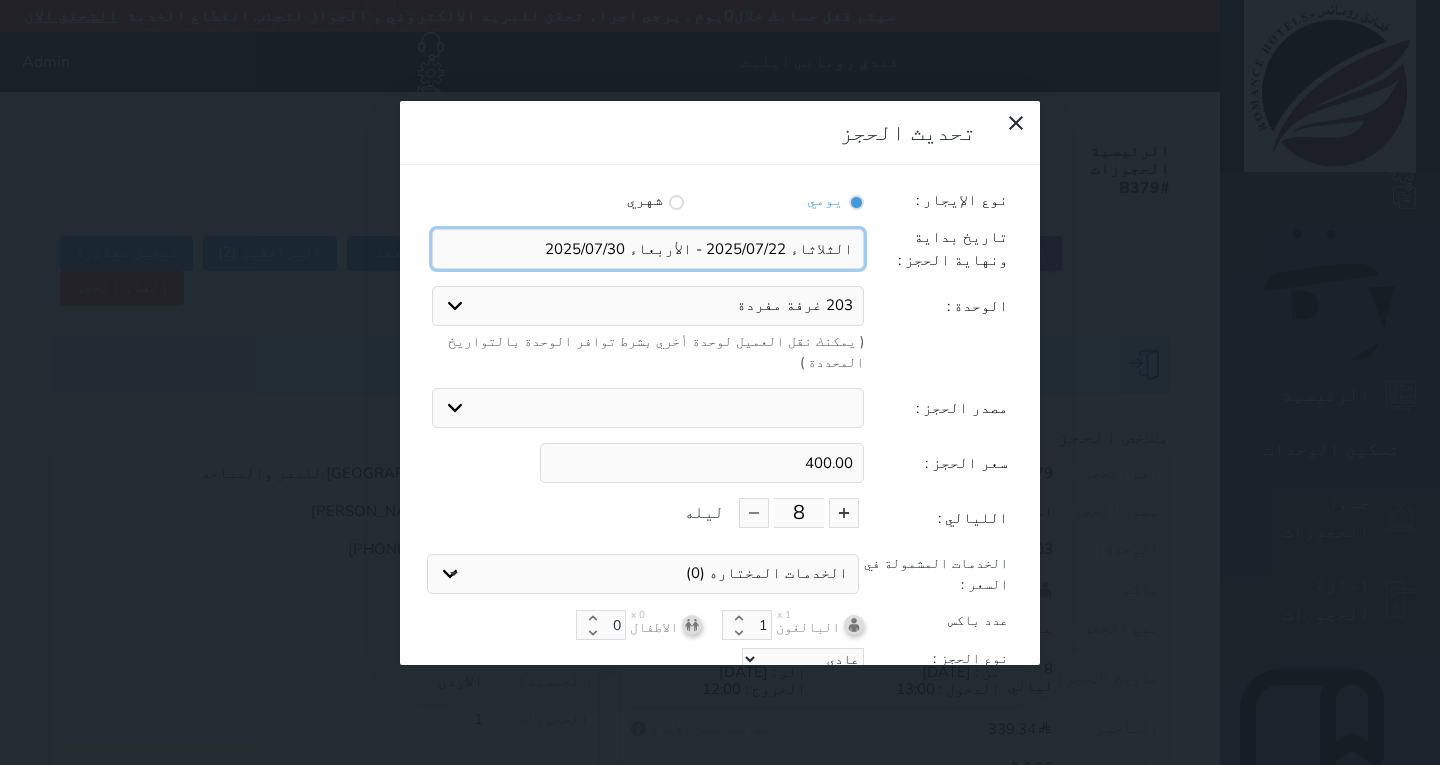 click at bounding box center [648, 249] 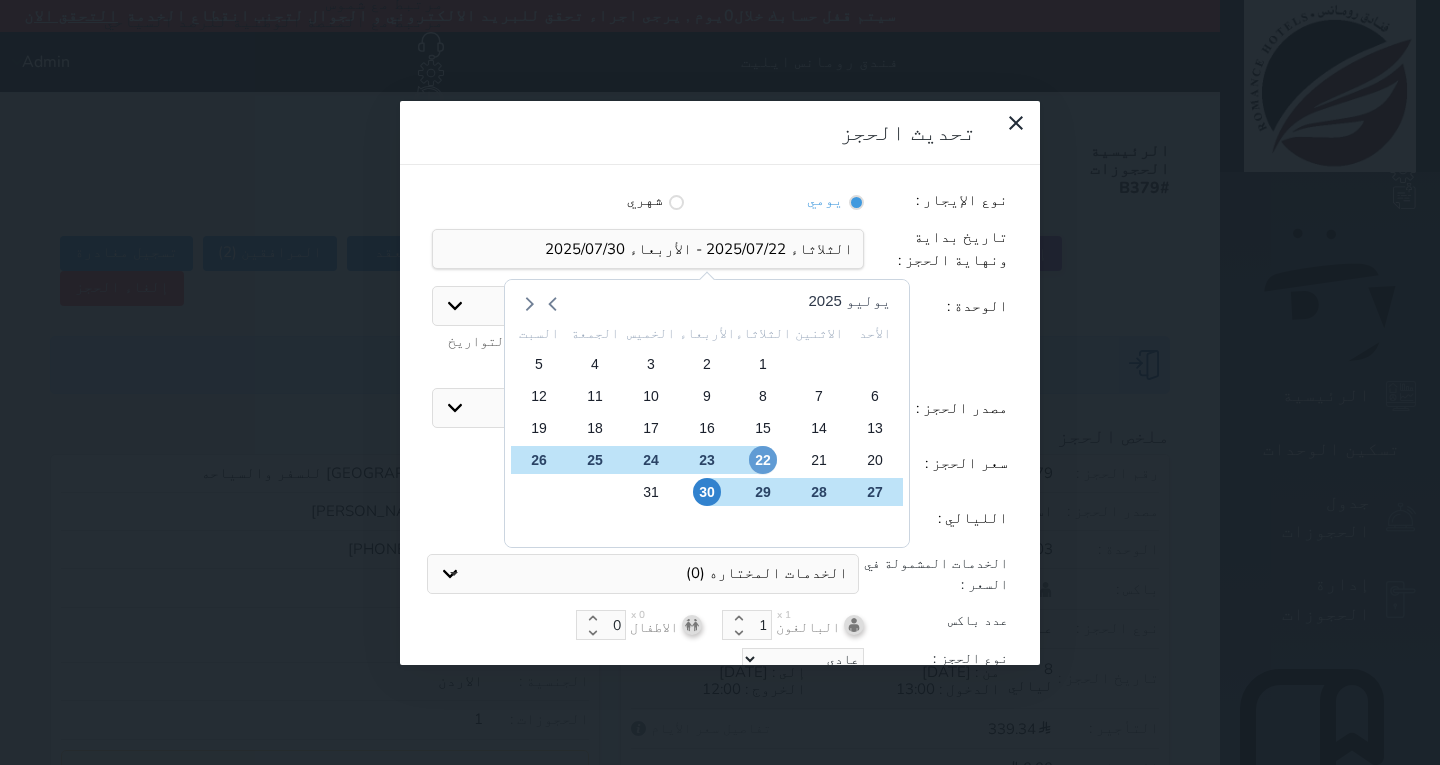 click on "22" at bounding box center [763, 460] 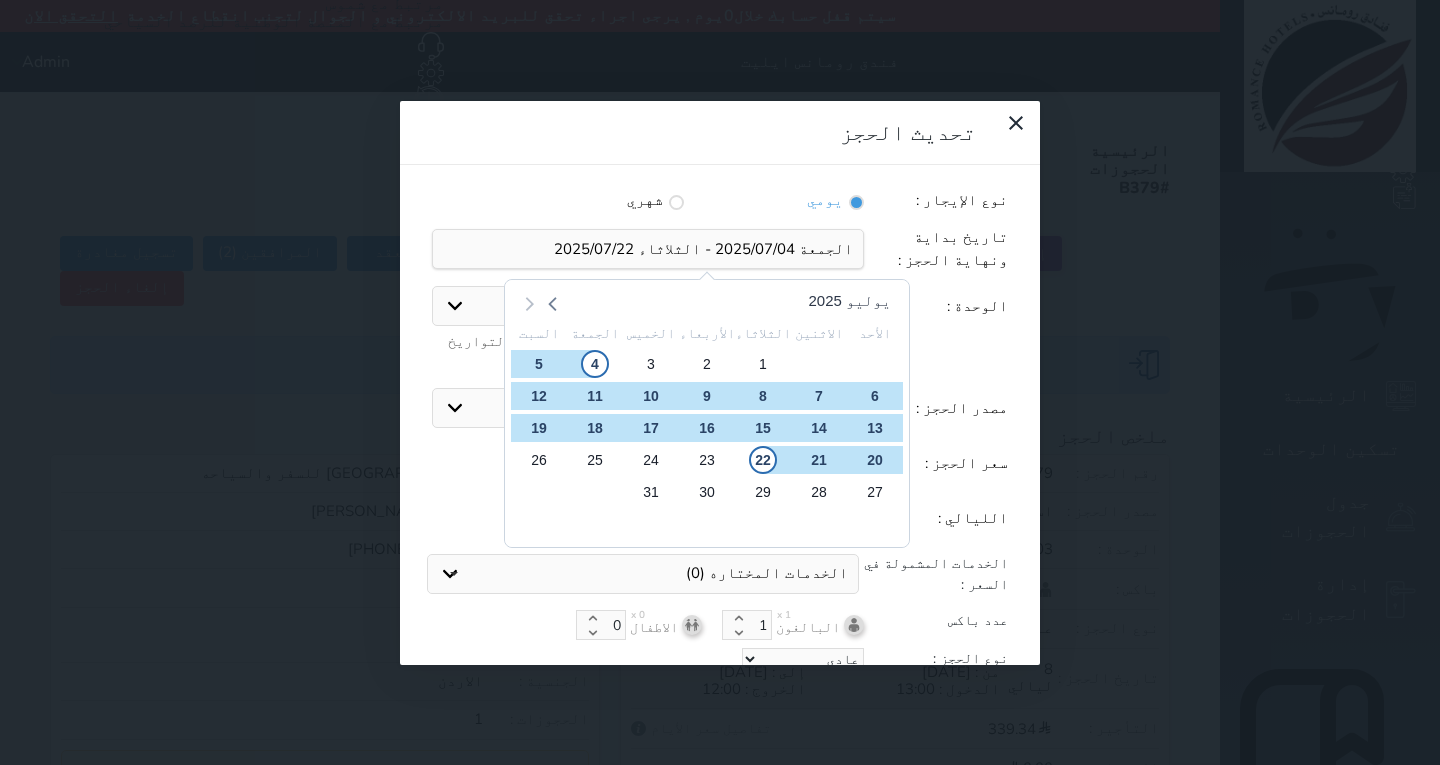 click 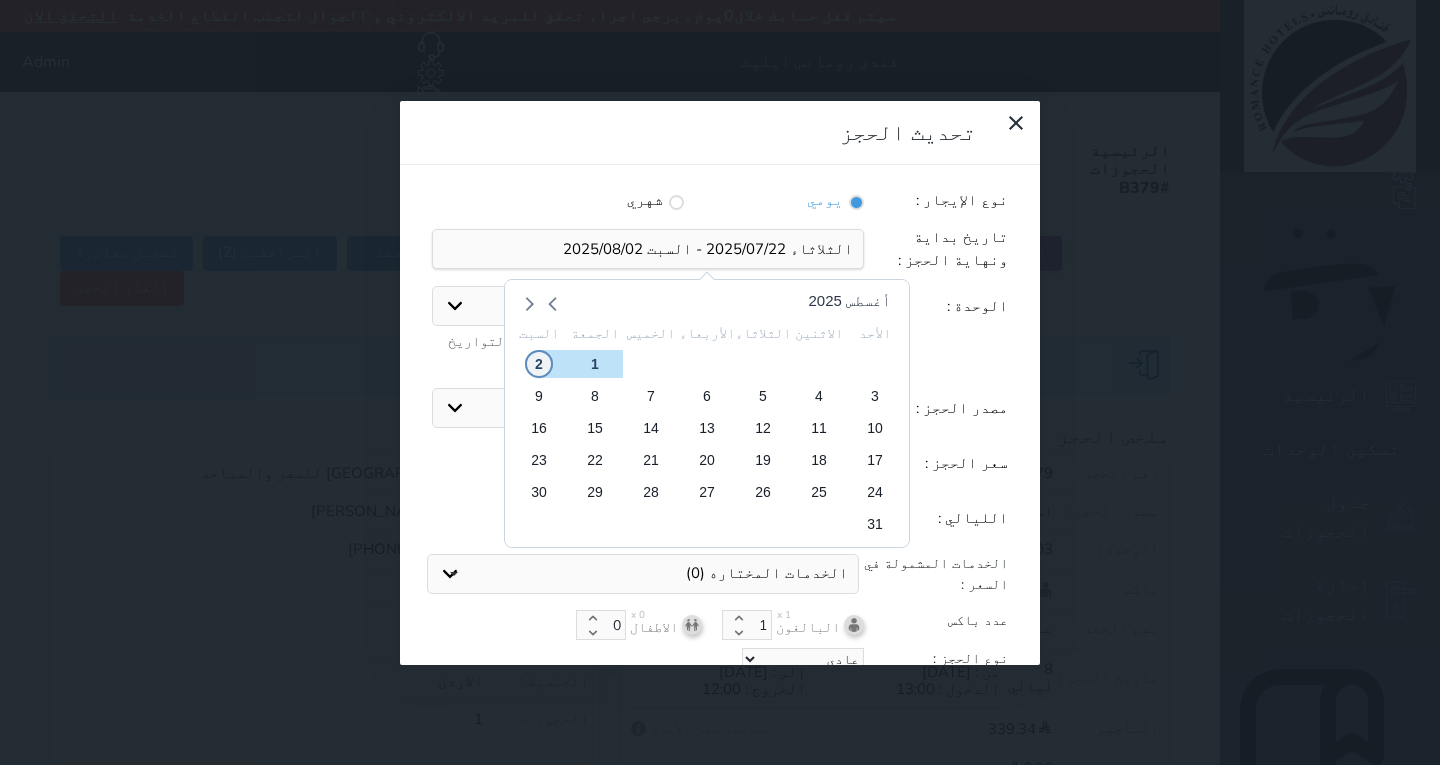 click on "2" at bounding box center (539, 364) 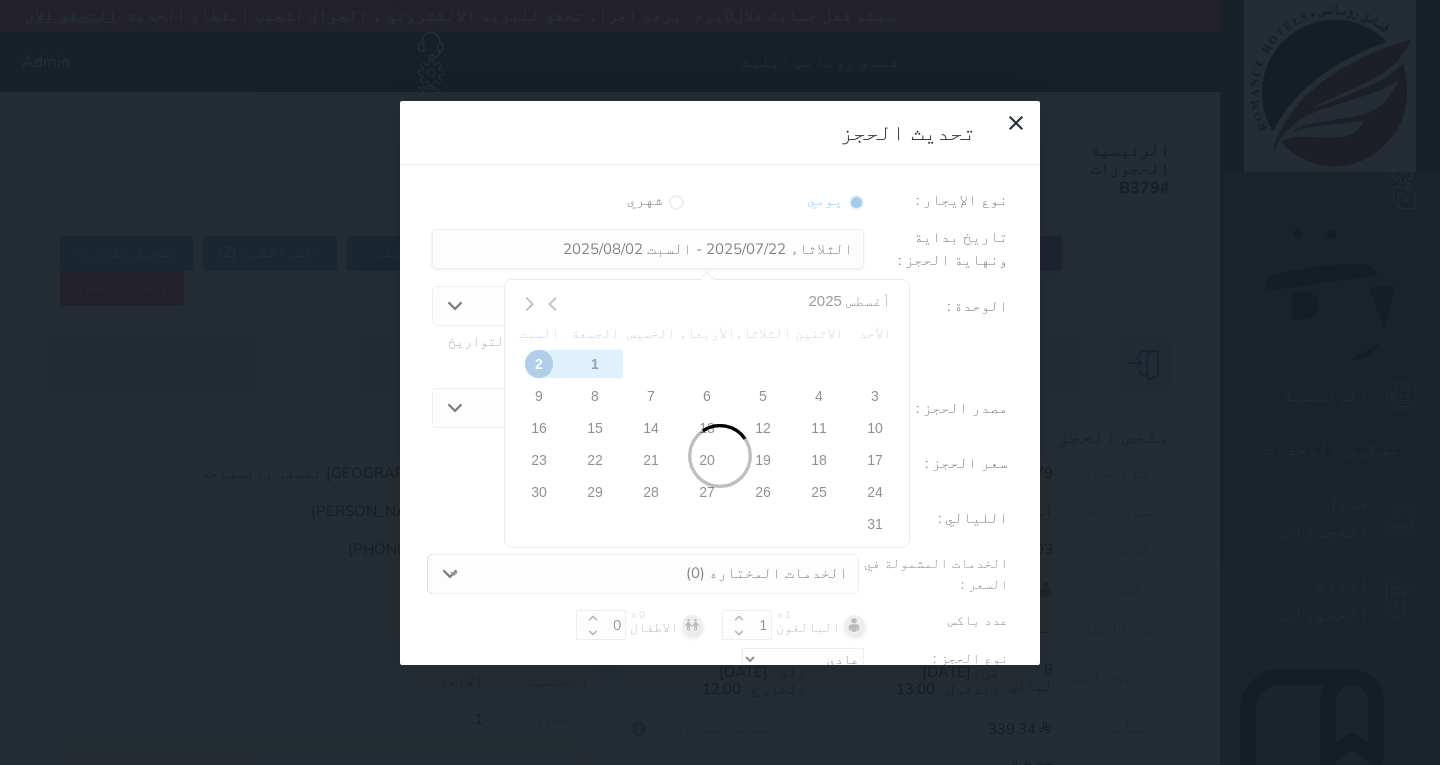 type on "11" 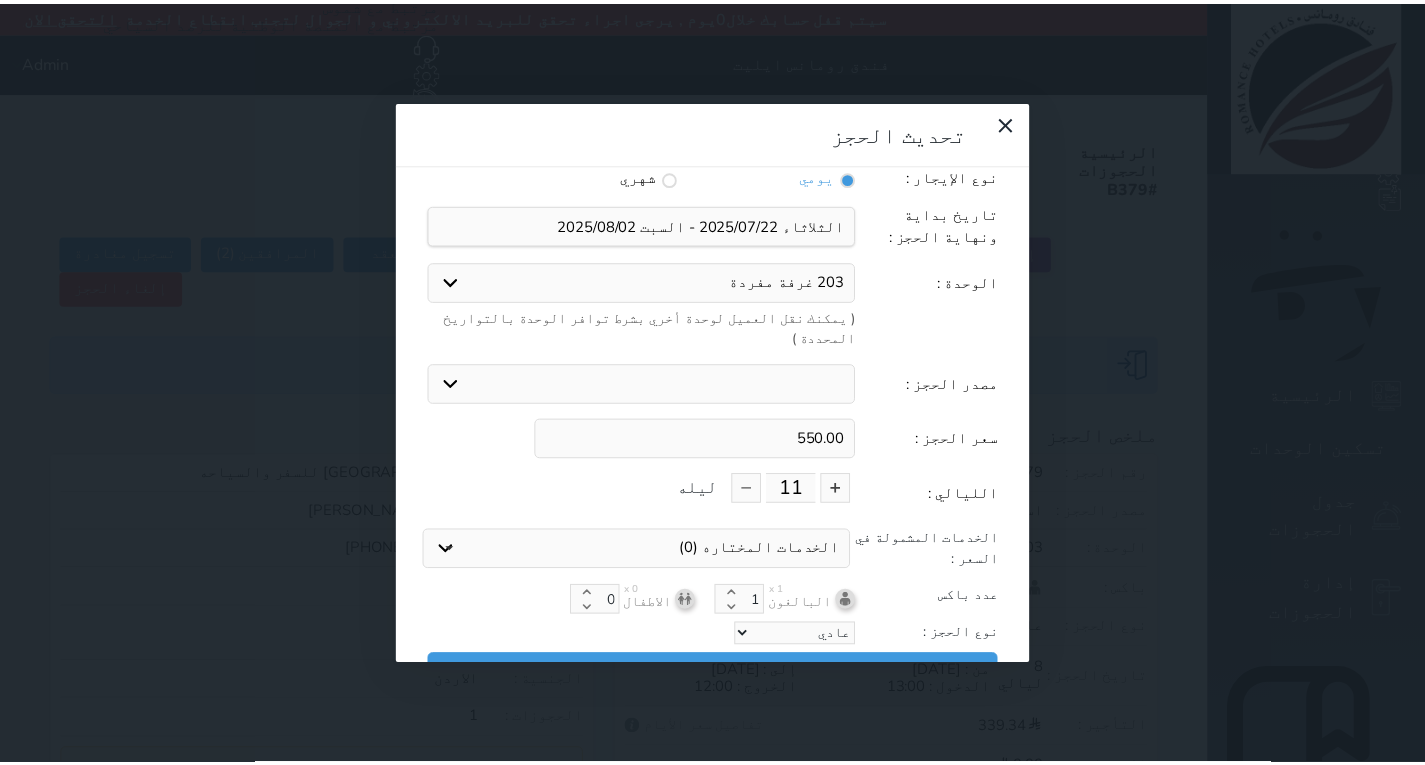 scroll, scrollTop: 45, scrollLeft: 0, axis: vertical 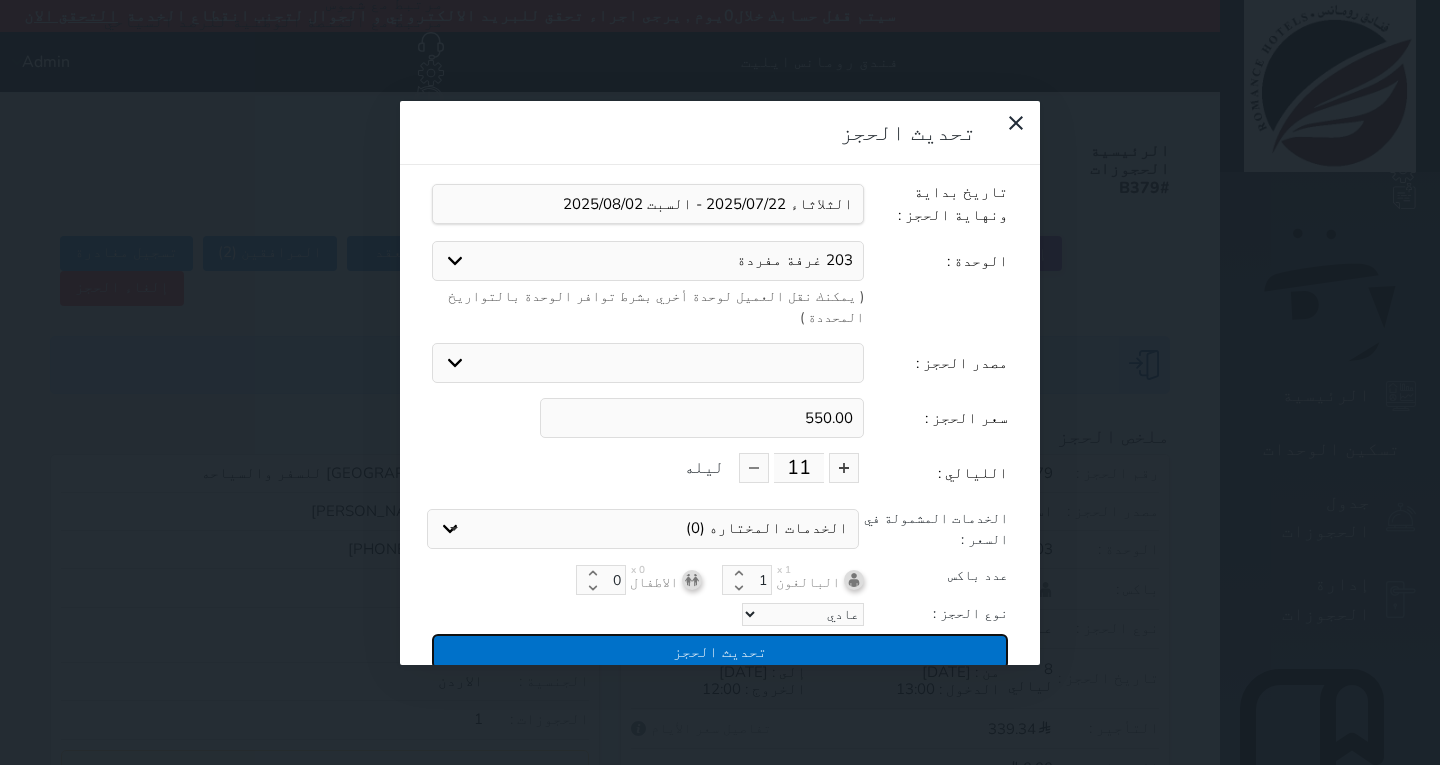 click on "تحديث الحجز" at bounding box center (720, 651) 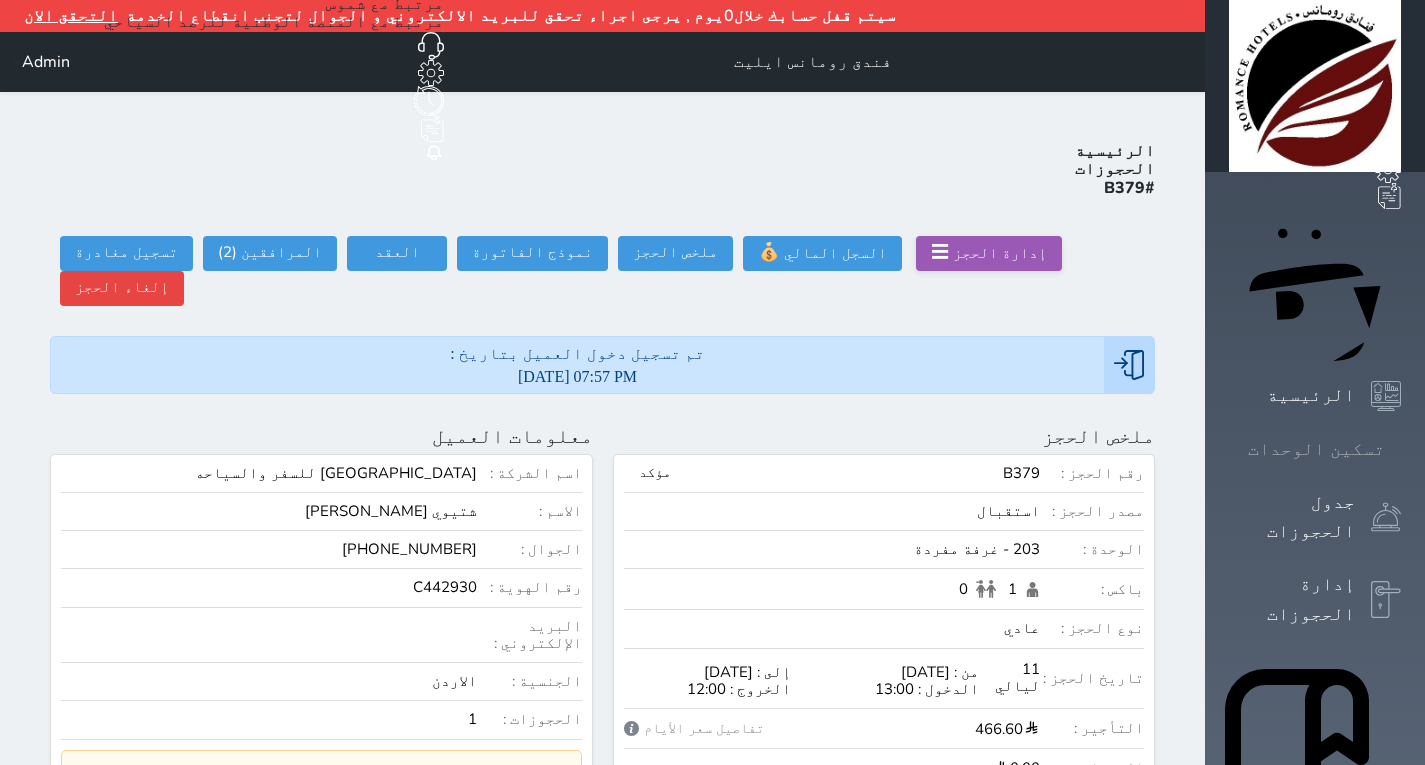 click 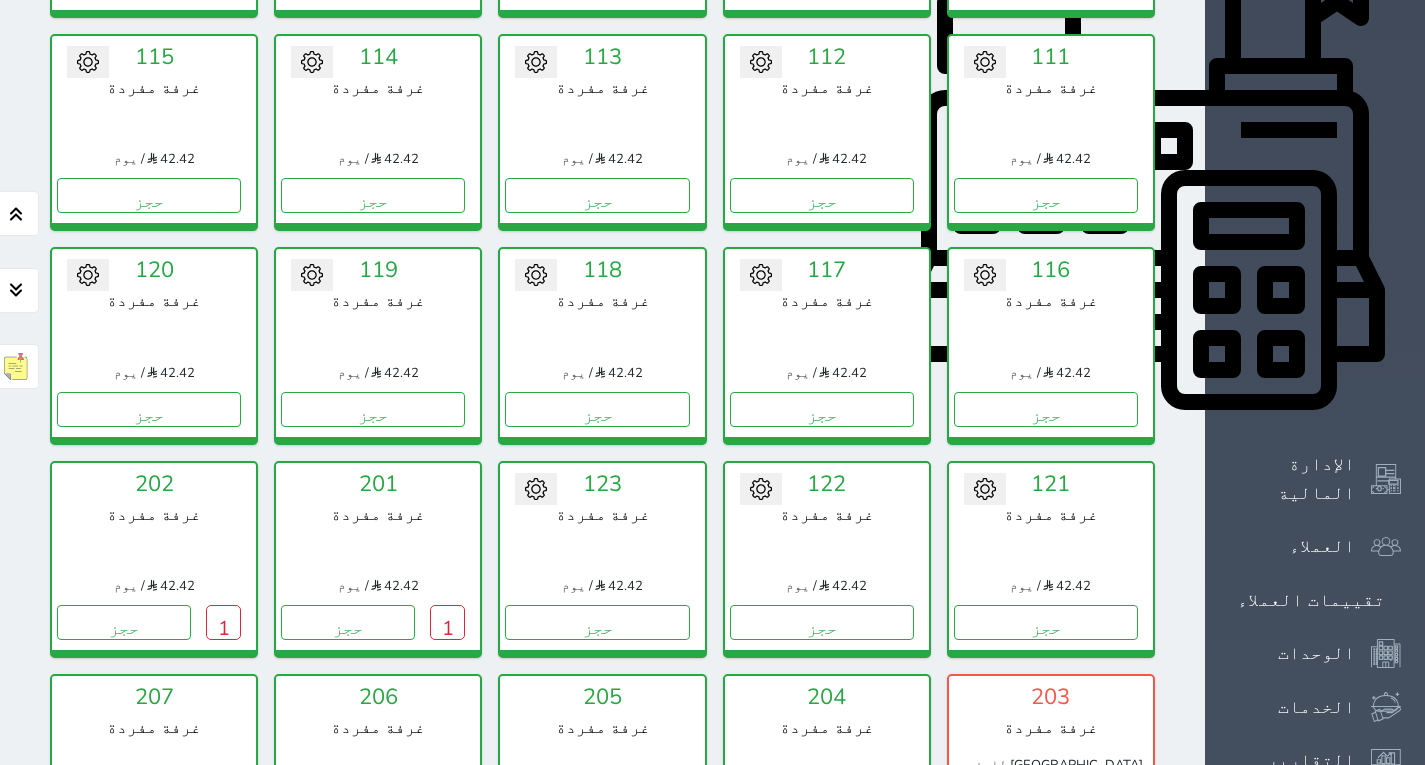 scroll, scrollTop: 910, scrollLeft: 0, axis: vertical 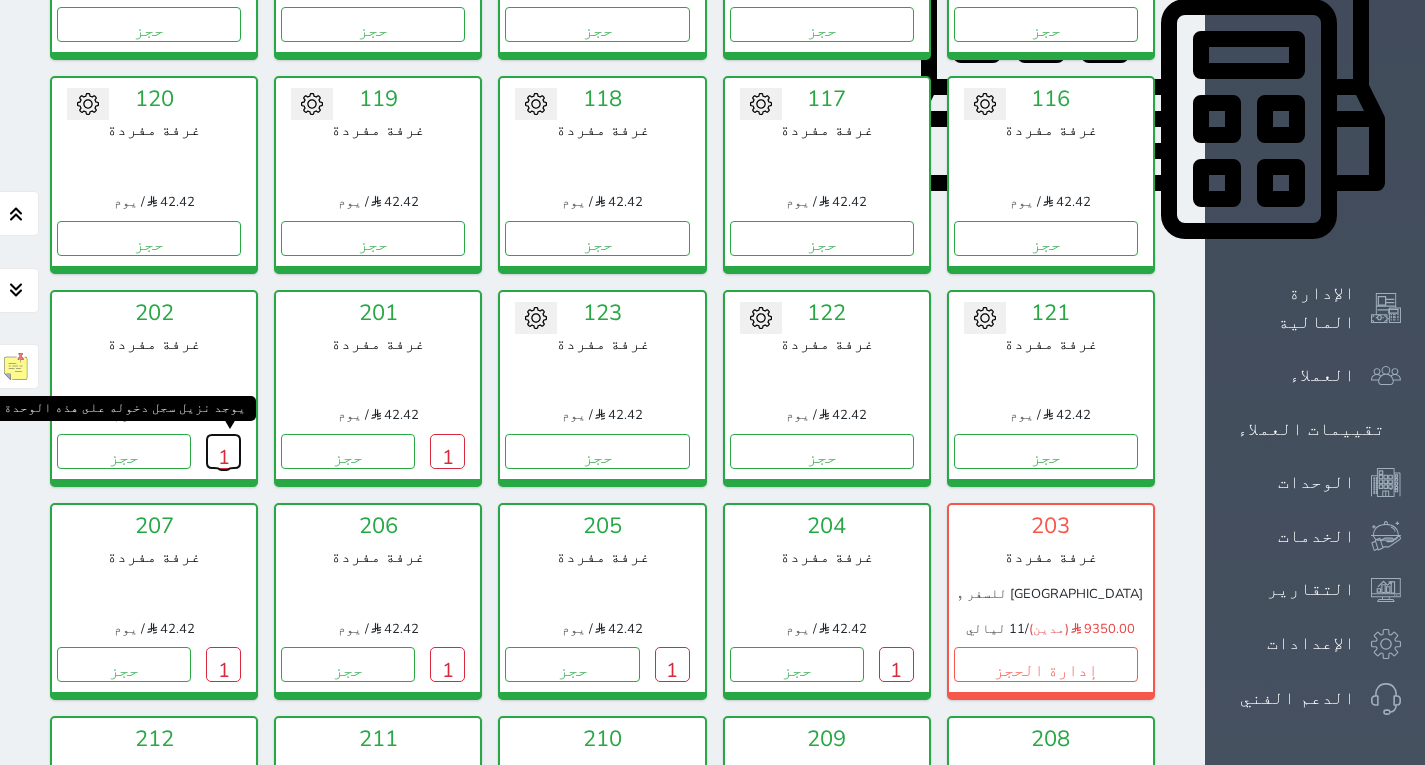 click on "1" at bounding box center [223, 451] 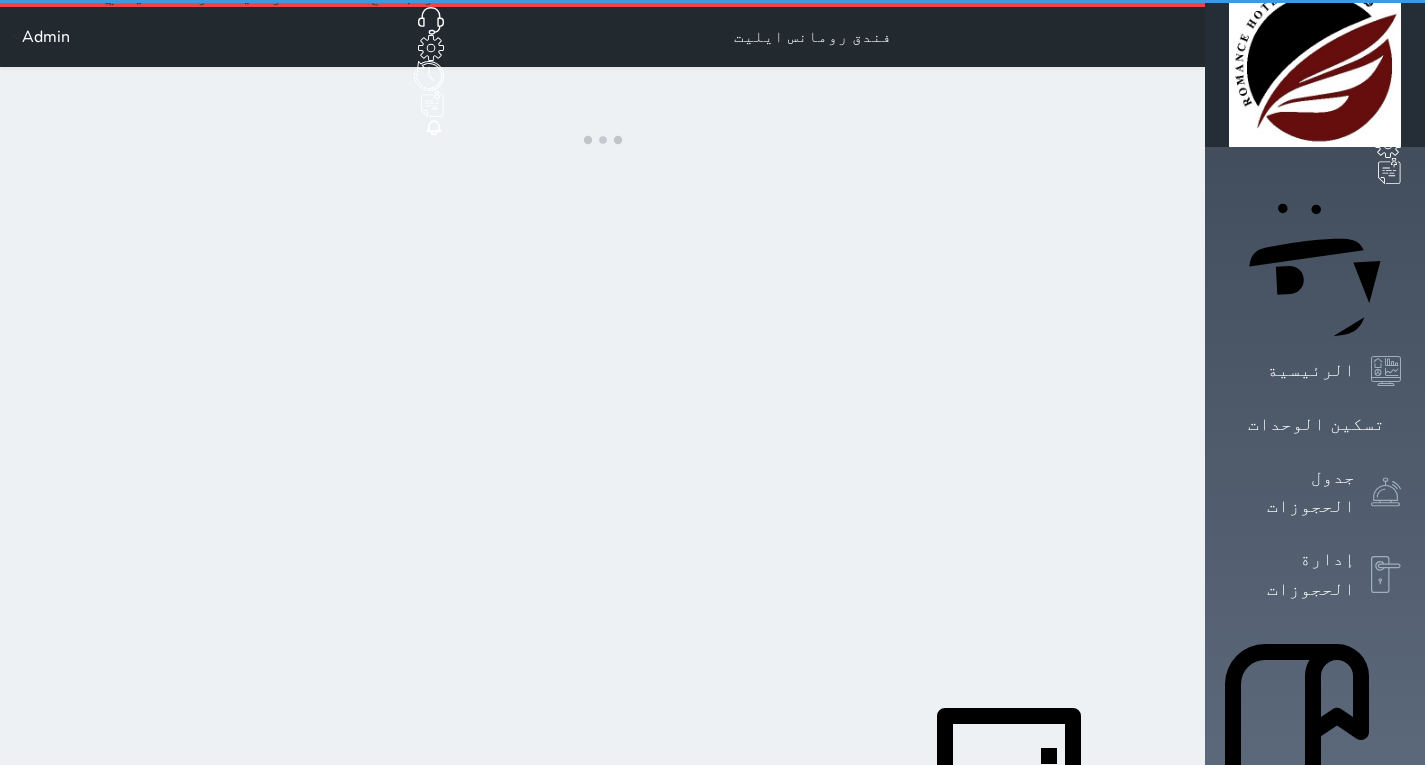 scroll, scrollTop: 0, scrollLeft: 0, axis: both 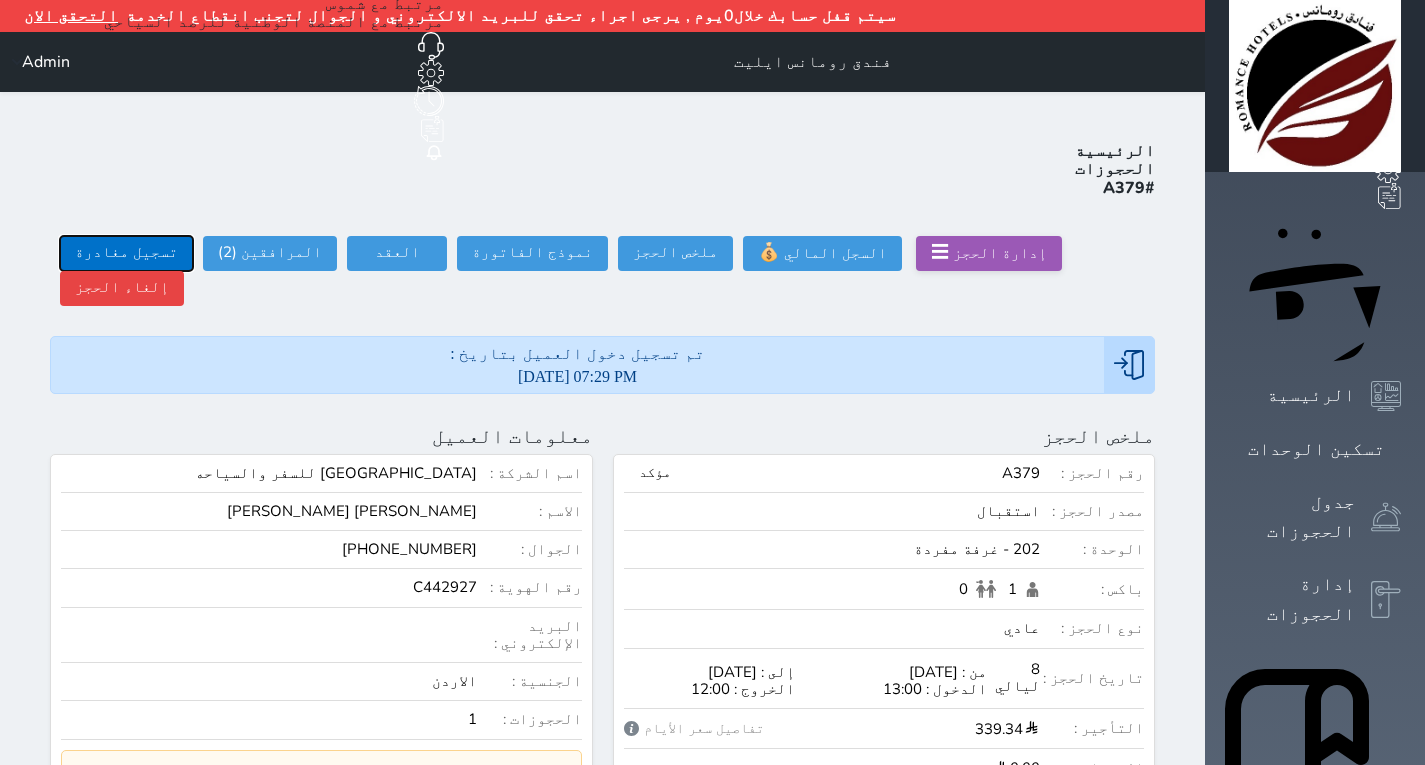click on "تسجيل مغادرة" at bounding box center (126, 253) 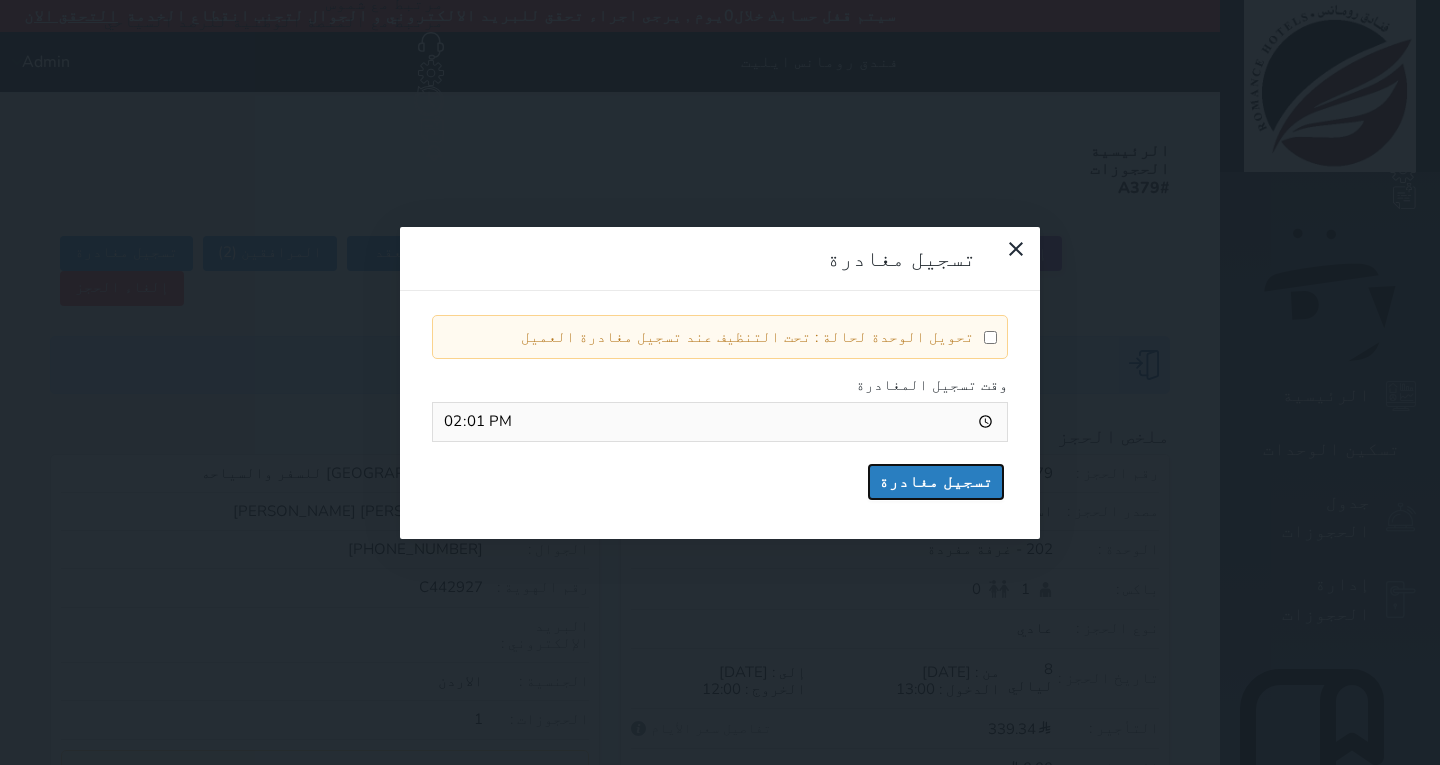 click on "تسجيل مغادرة" at bounding box center (936, 482) 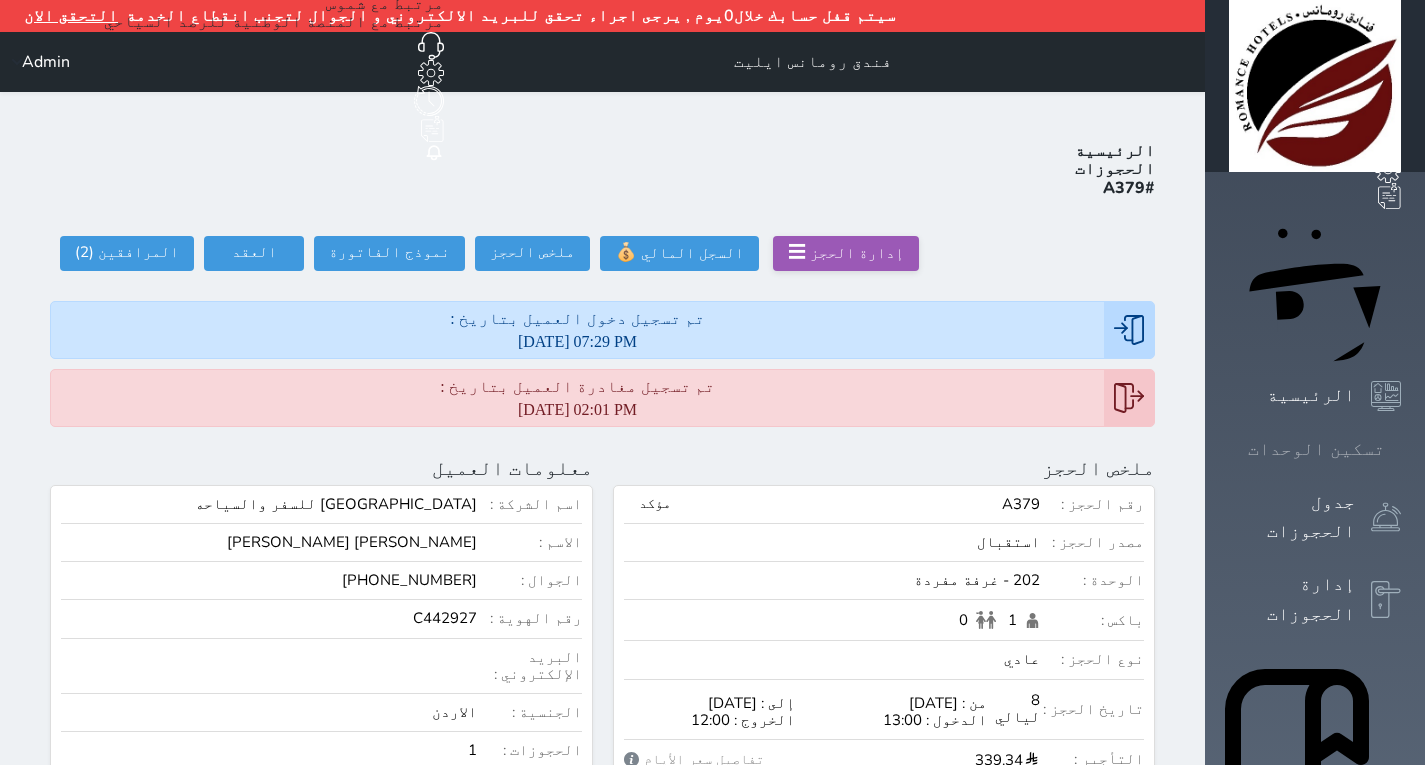 click on "تسكين الوحدات" at bounding box center (1315, 449) 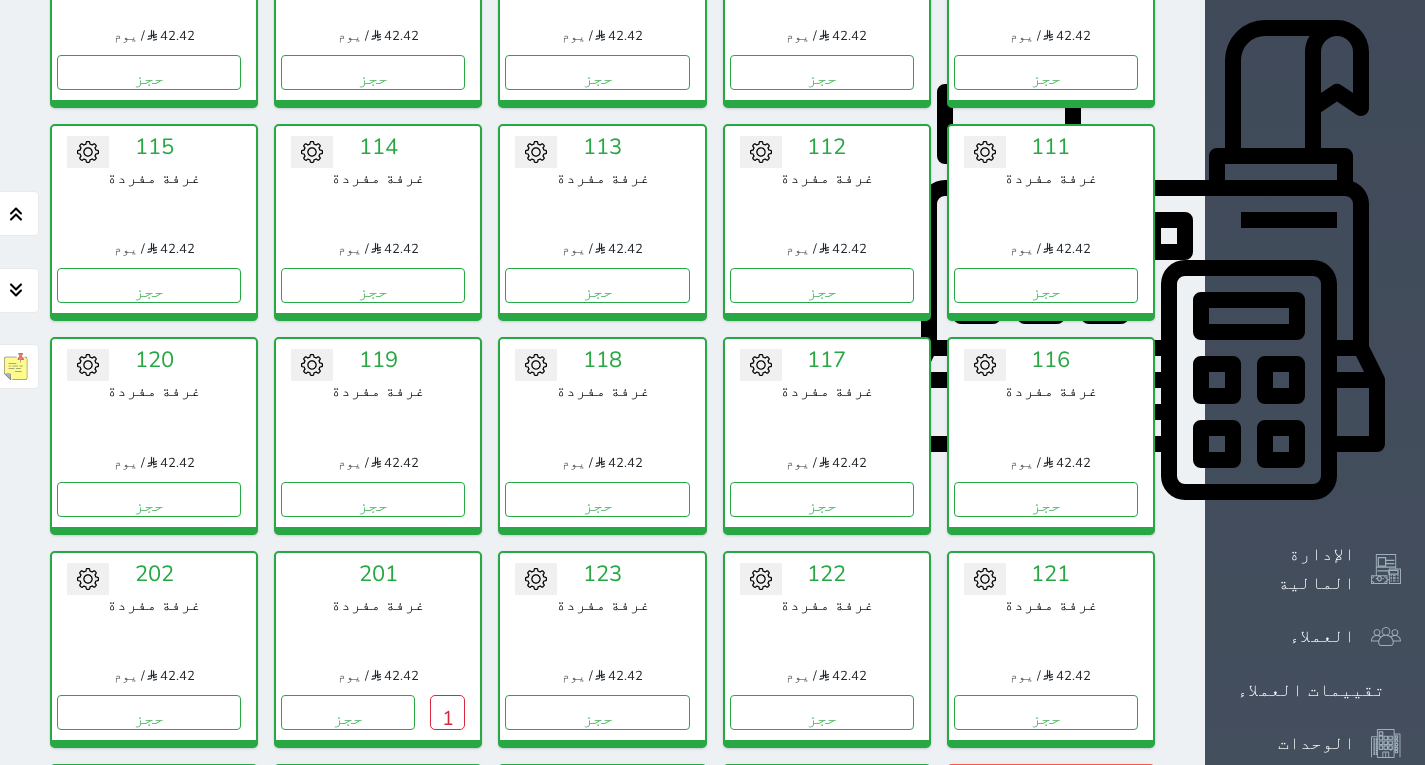 scroll, scrollTop: 910, scrollLeft: 0, axis: vertical 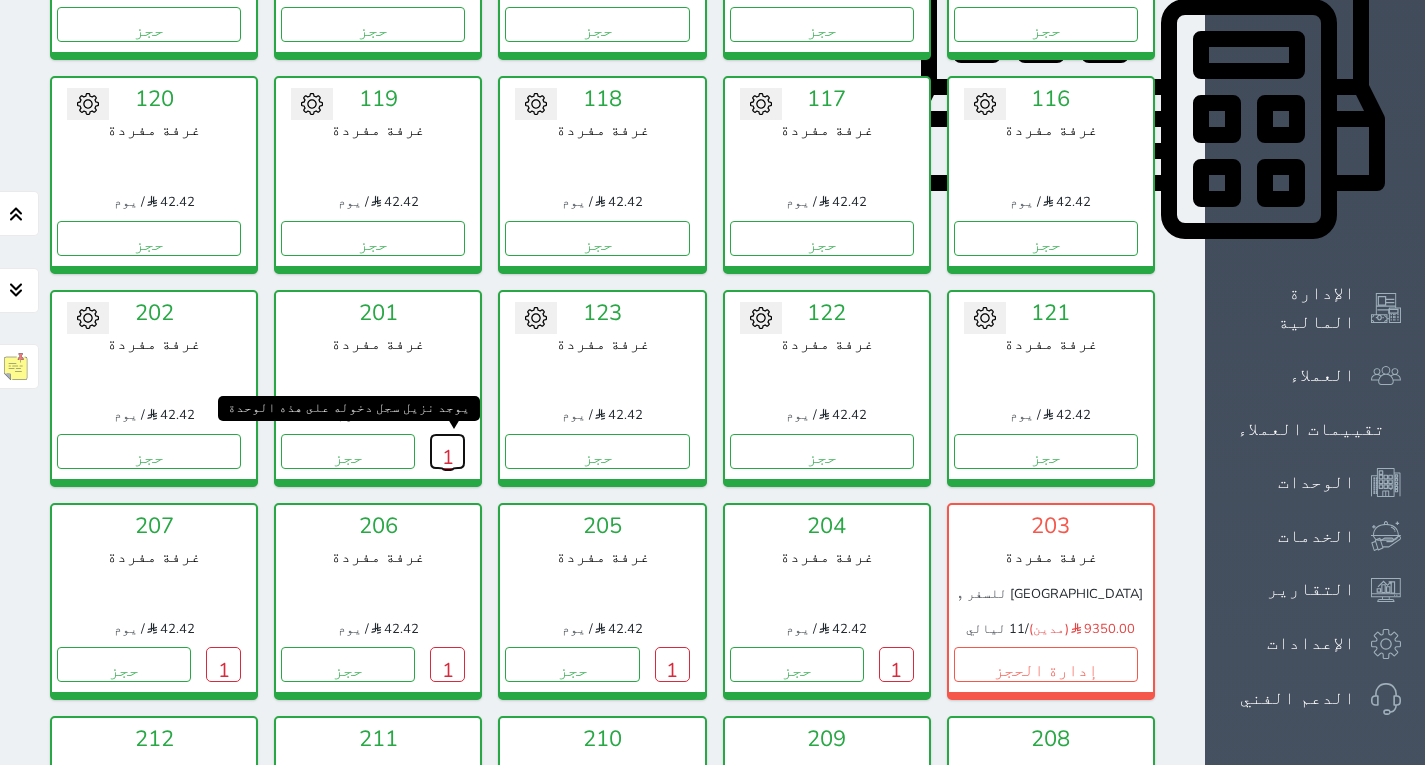 click on "1" at bounding box center (447, 451) 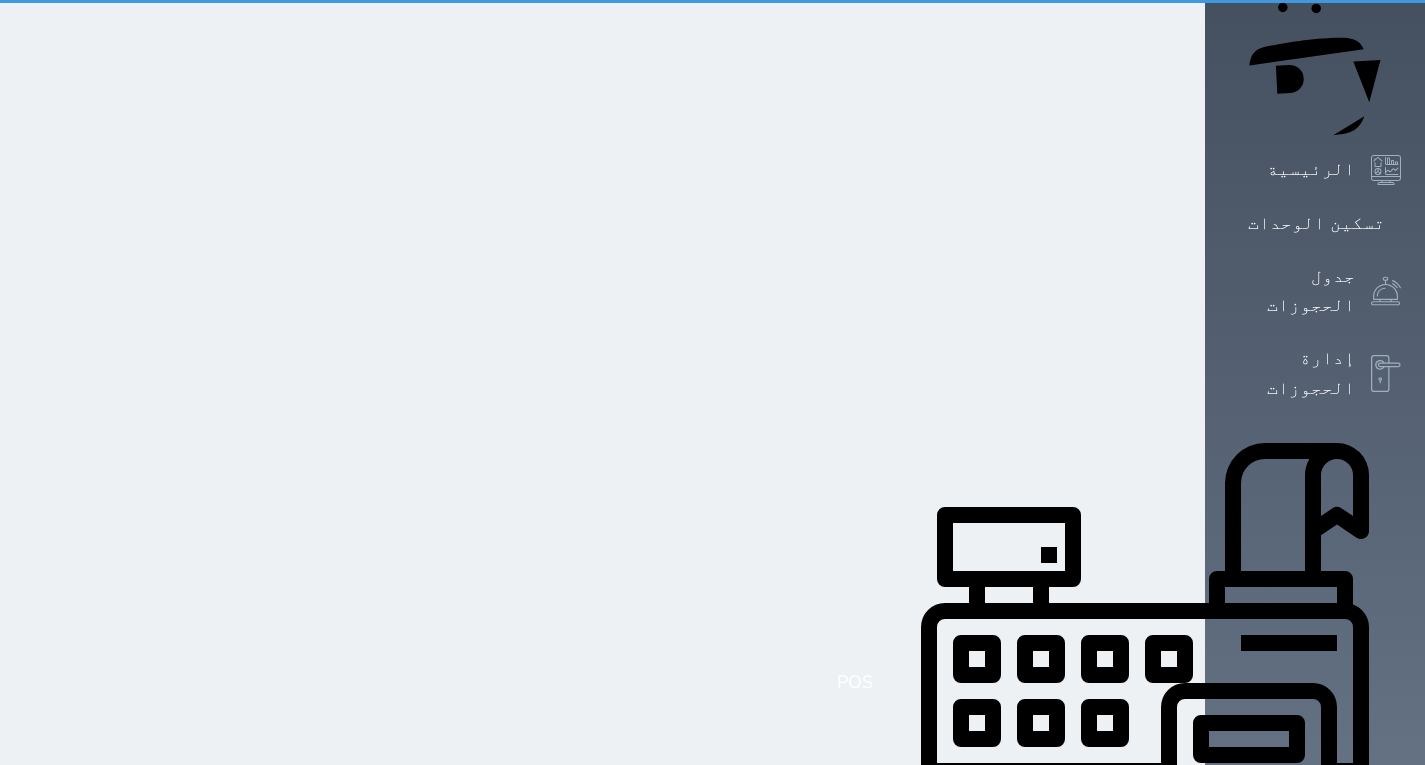 scroll, scrollTop: 0, scrollLeft: 0, axis: both 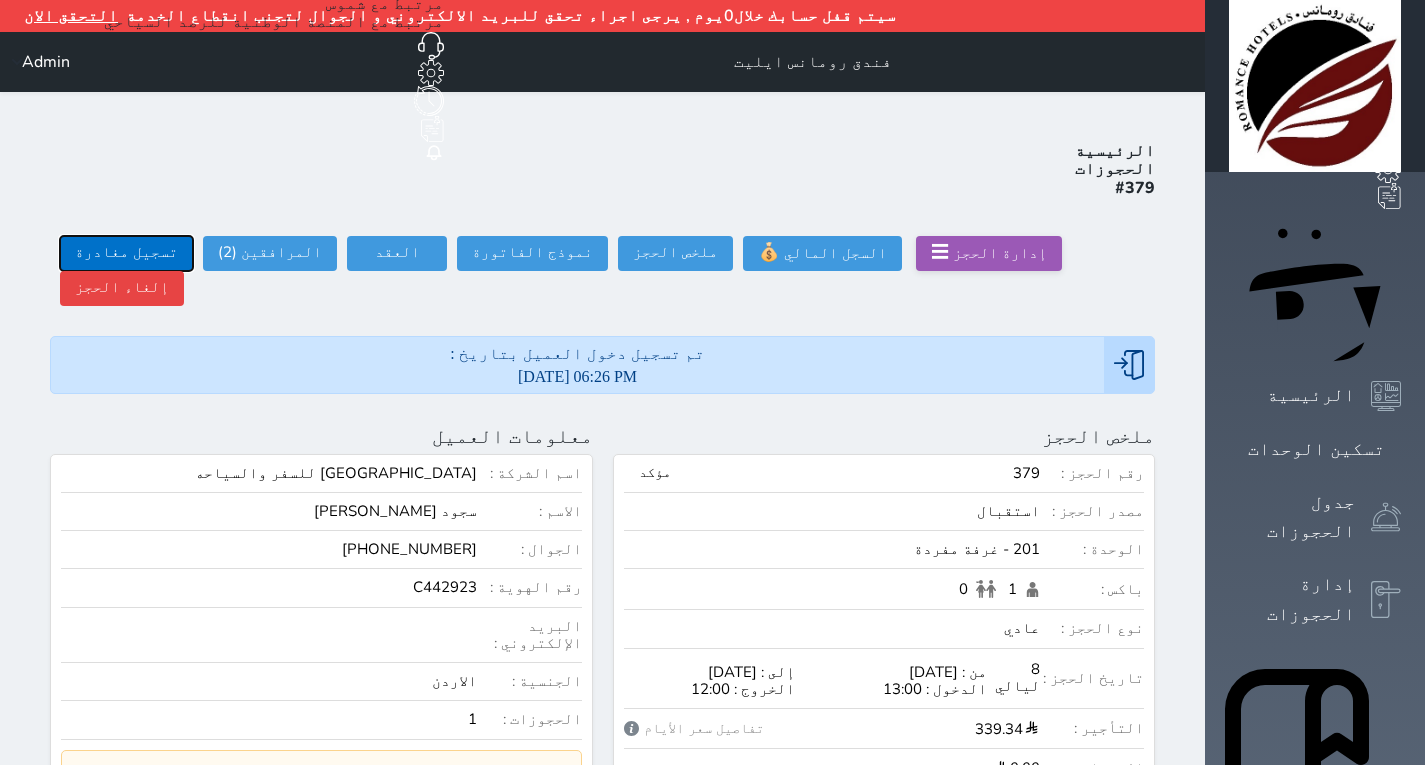 click on "تسجيل مغادرة" at bounding box center [126, 253] 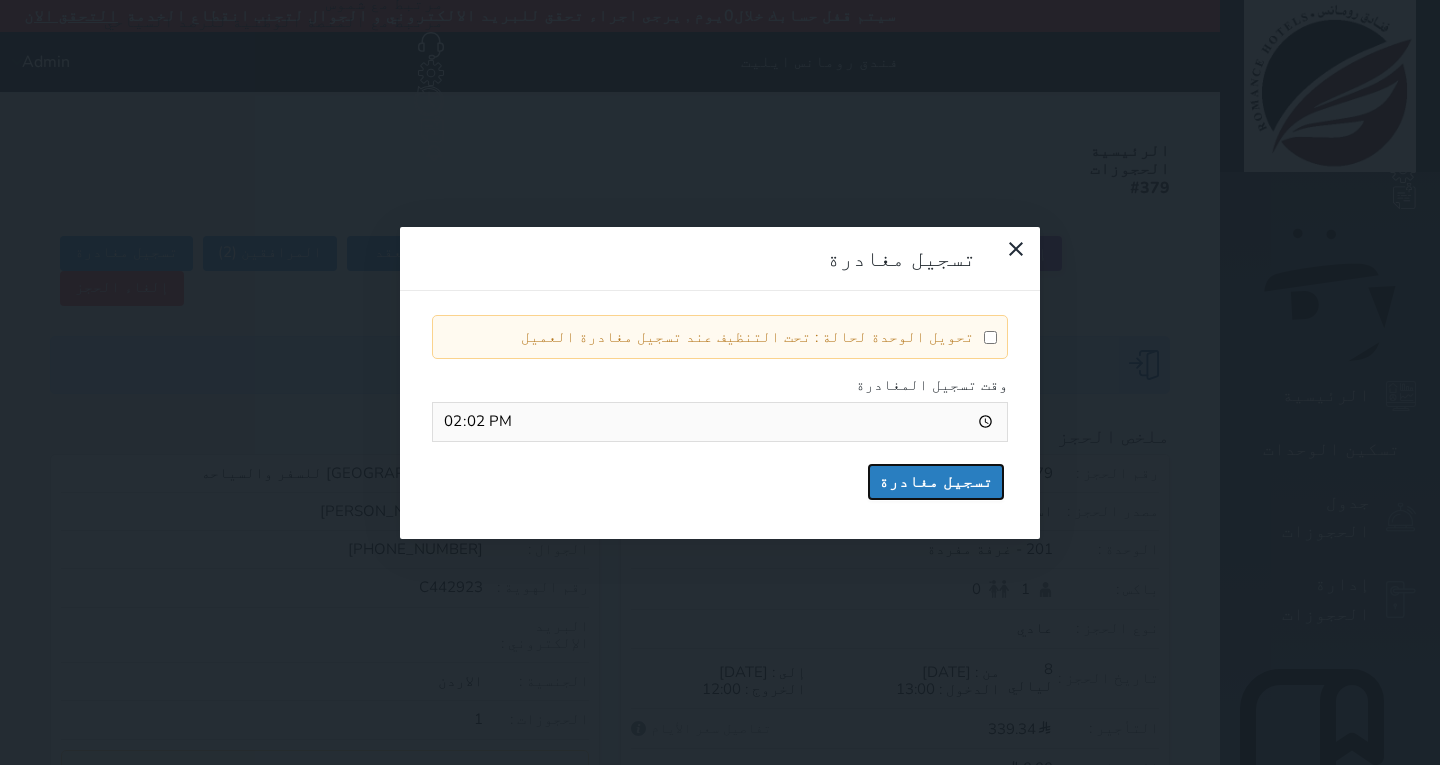 click on "تسجيل مغادرة" at bounding box center (936, 482) 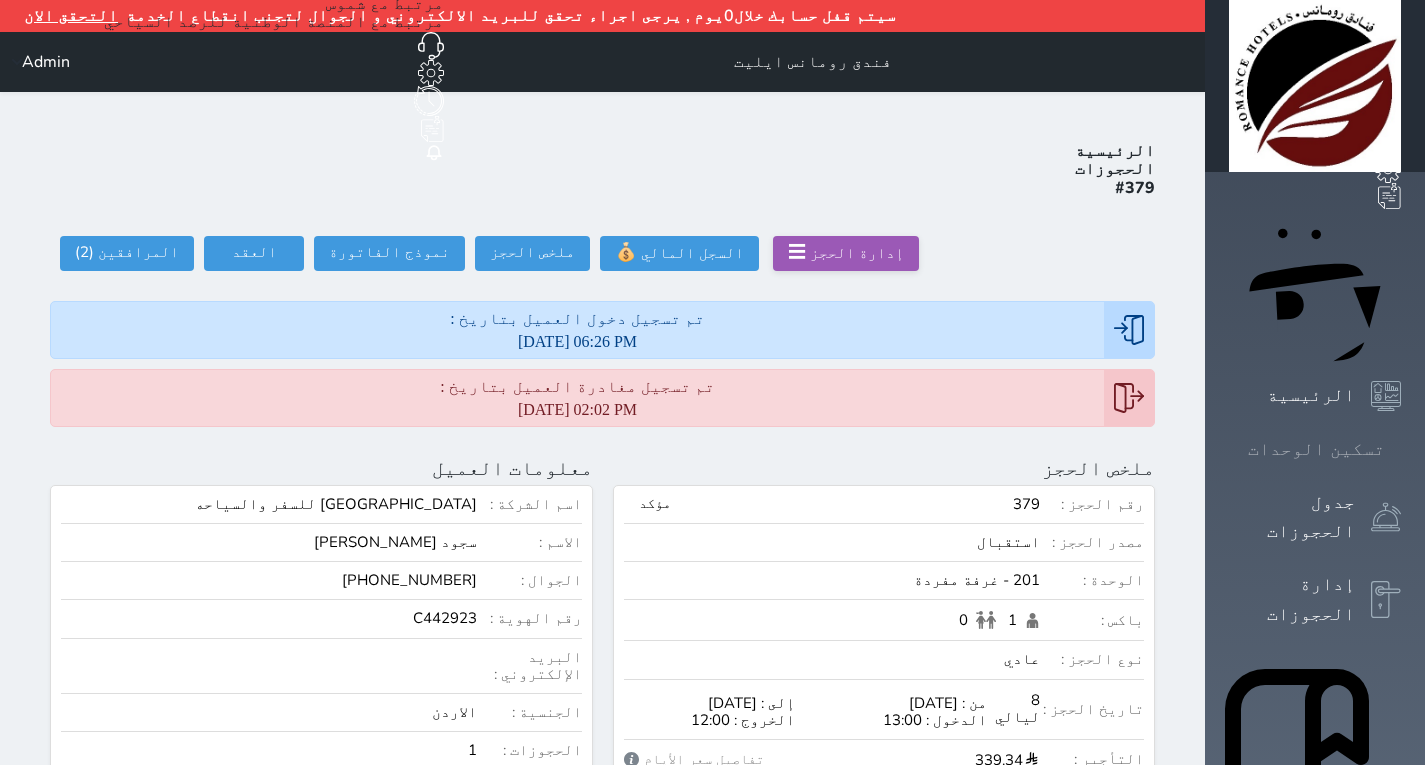 click 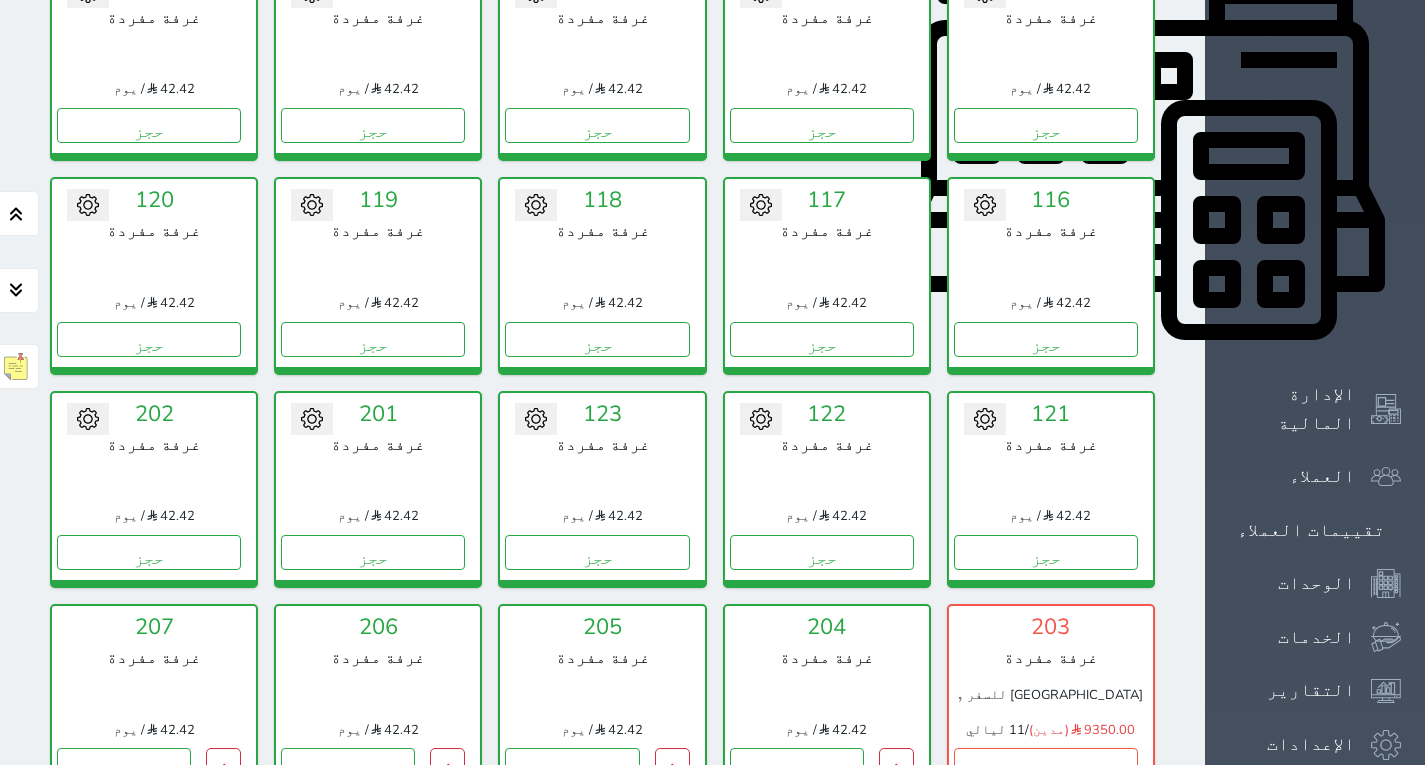 scroll, scrollTop: 810, scrollLeft: 0, axis: vertical 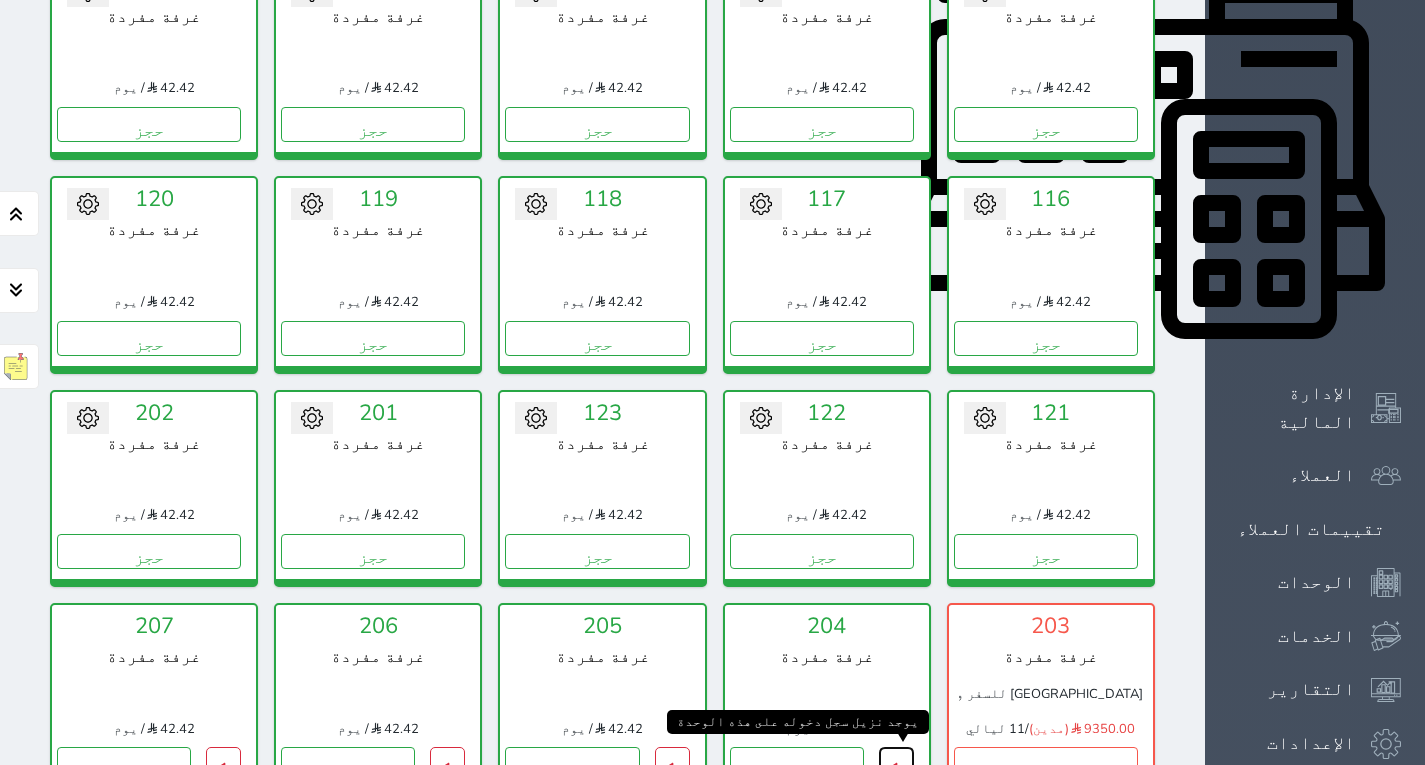 click on "1" at bounding box center (896, 764) 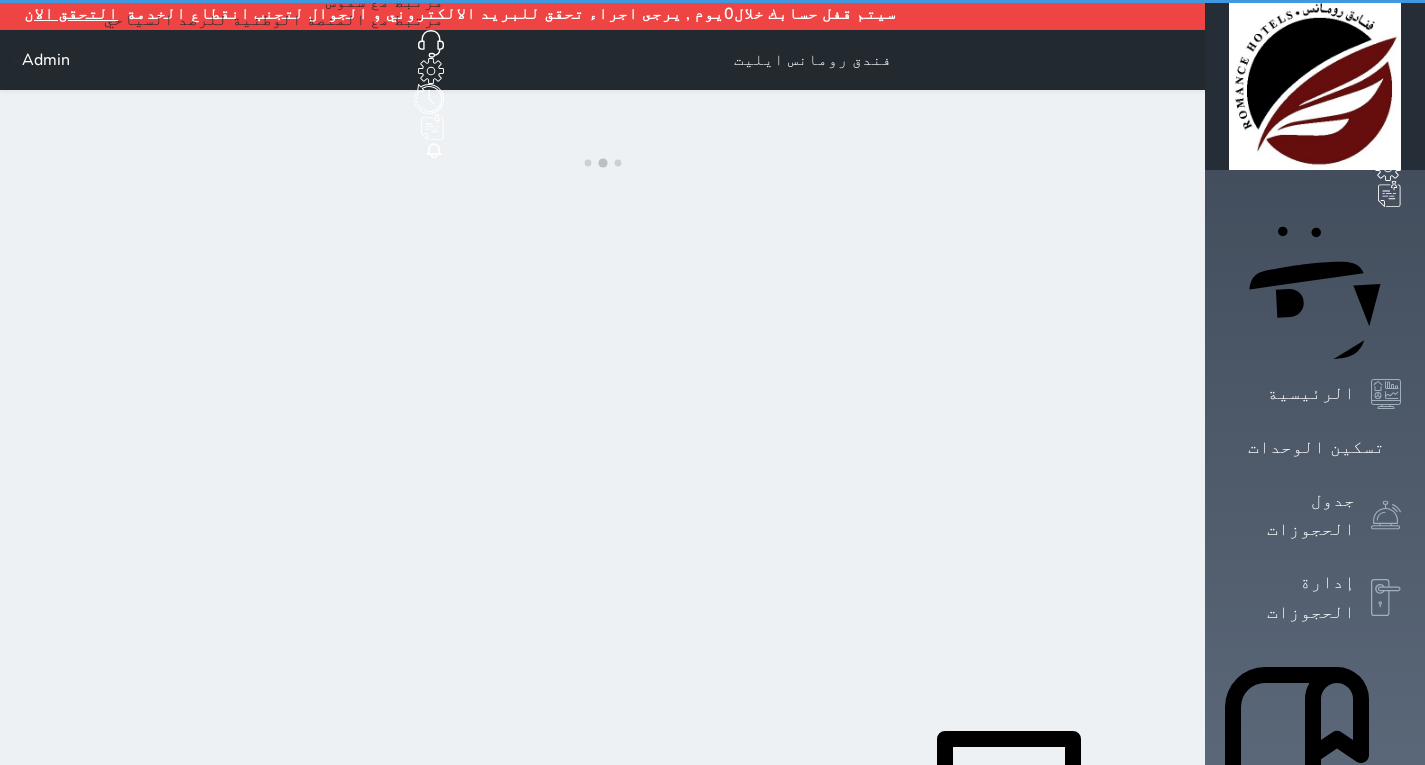 scroll, scrollTop: 0, scrollLeft: 0, axis: both 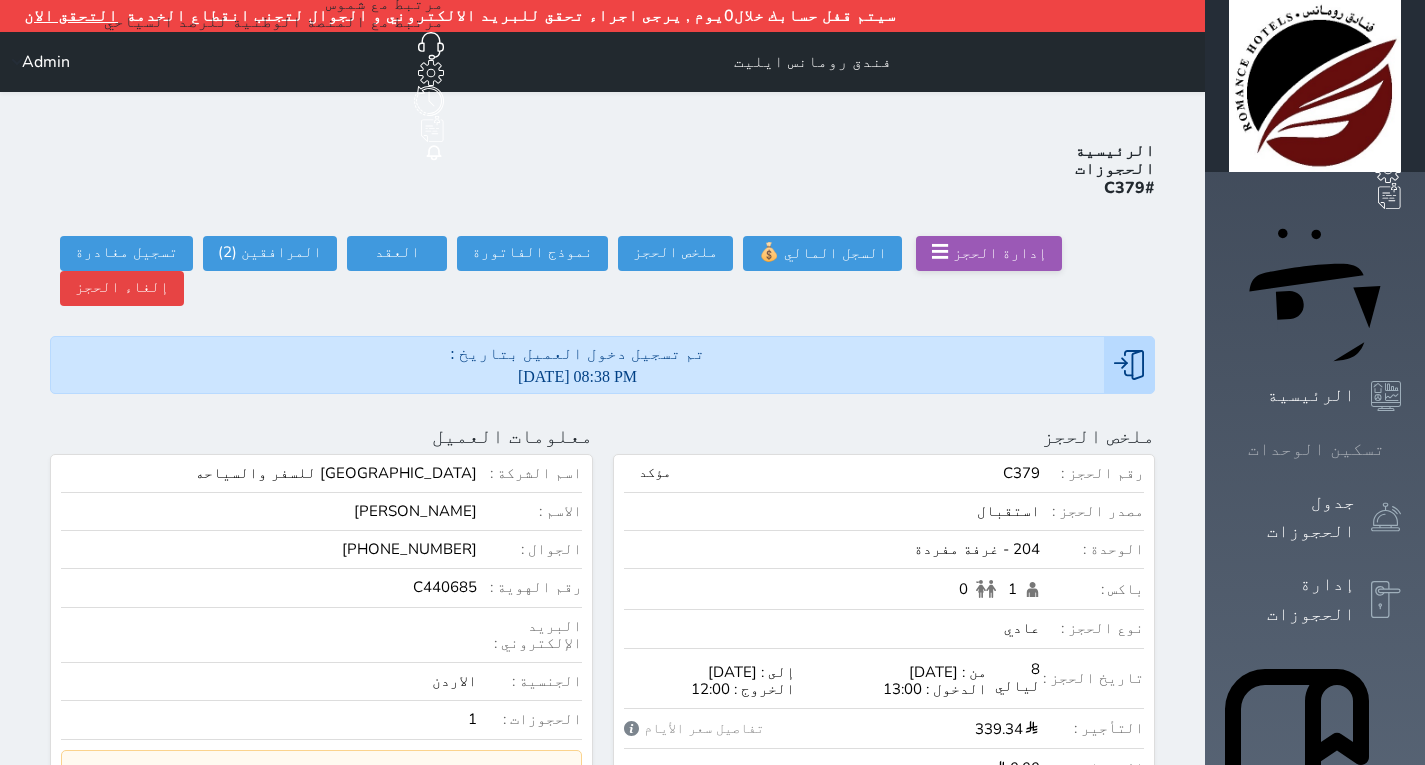 click 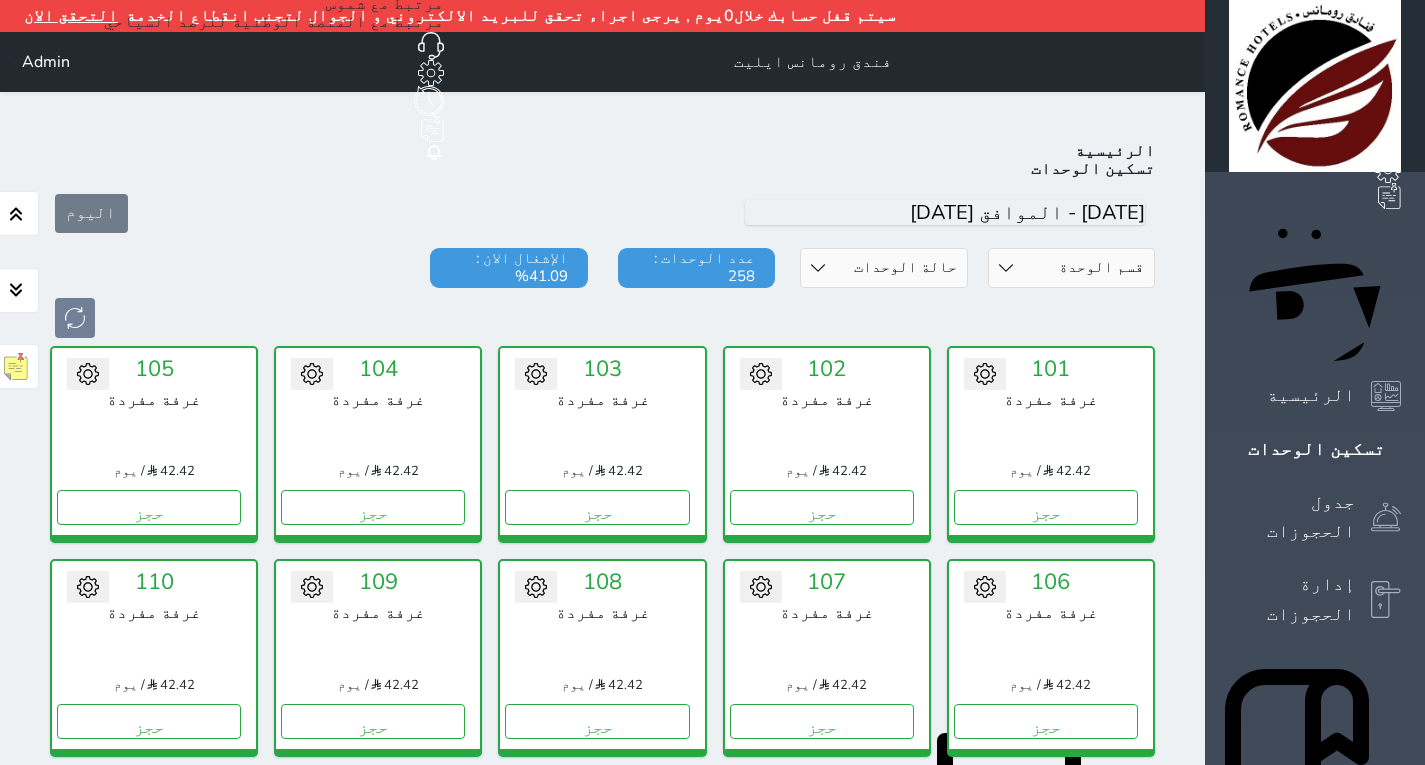 scroll, scrollTop: 910, scrollLeft: 0, axis: vertical 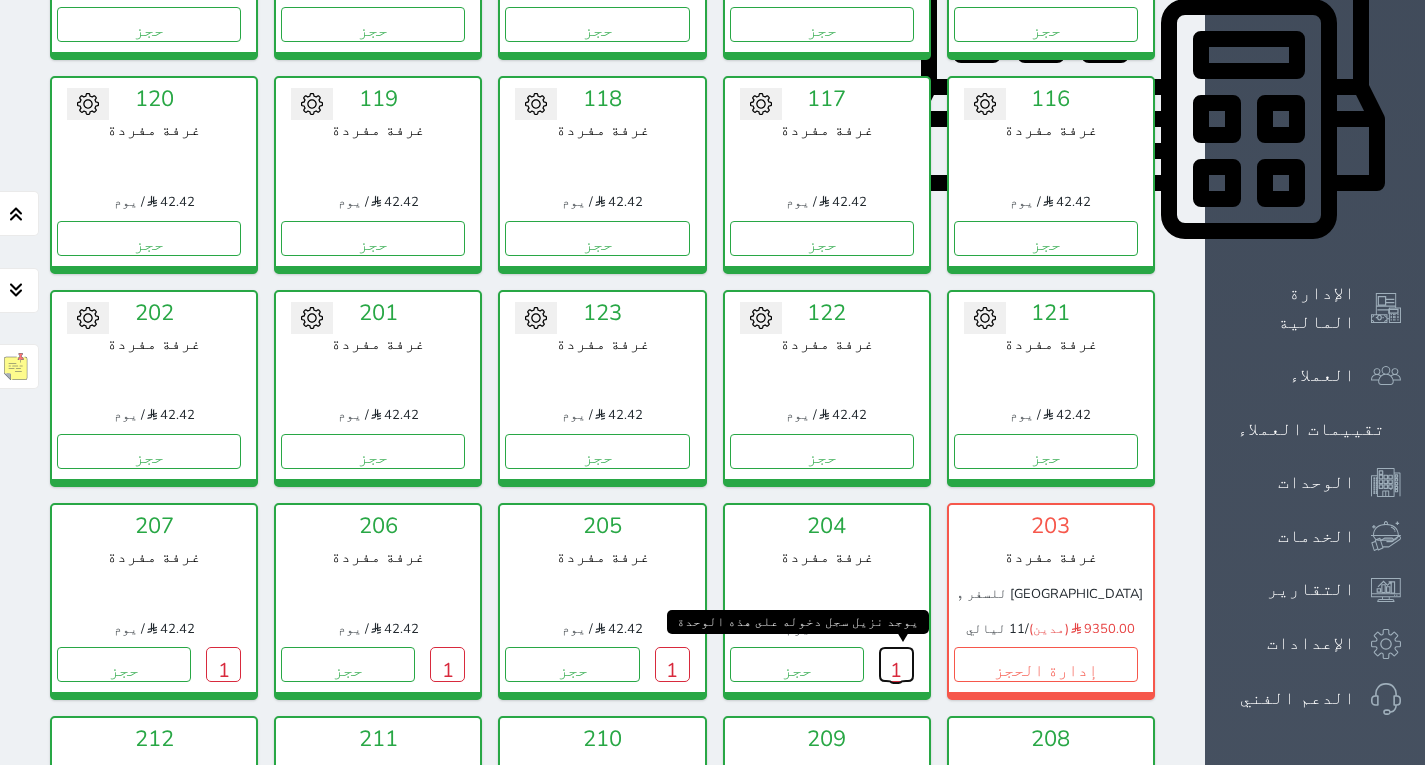 click on "1" at bounding box center (896, 664) 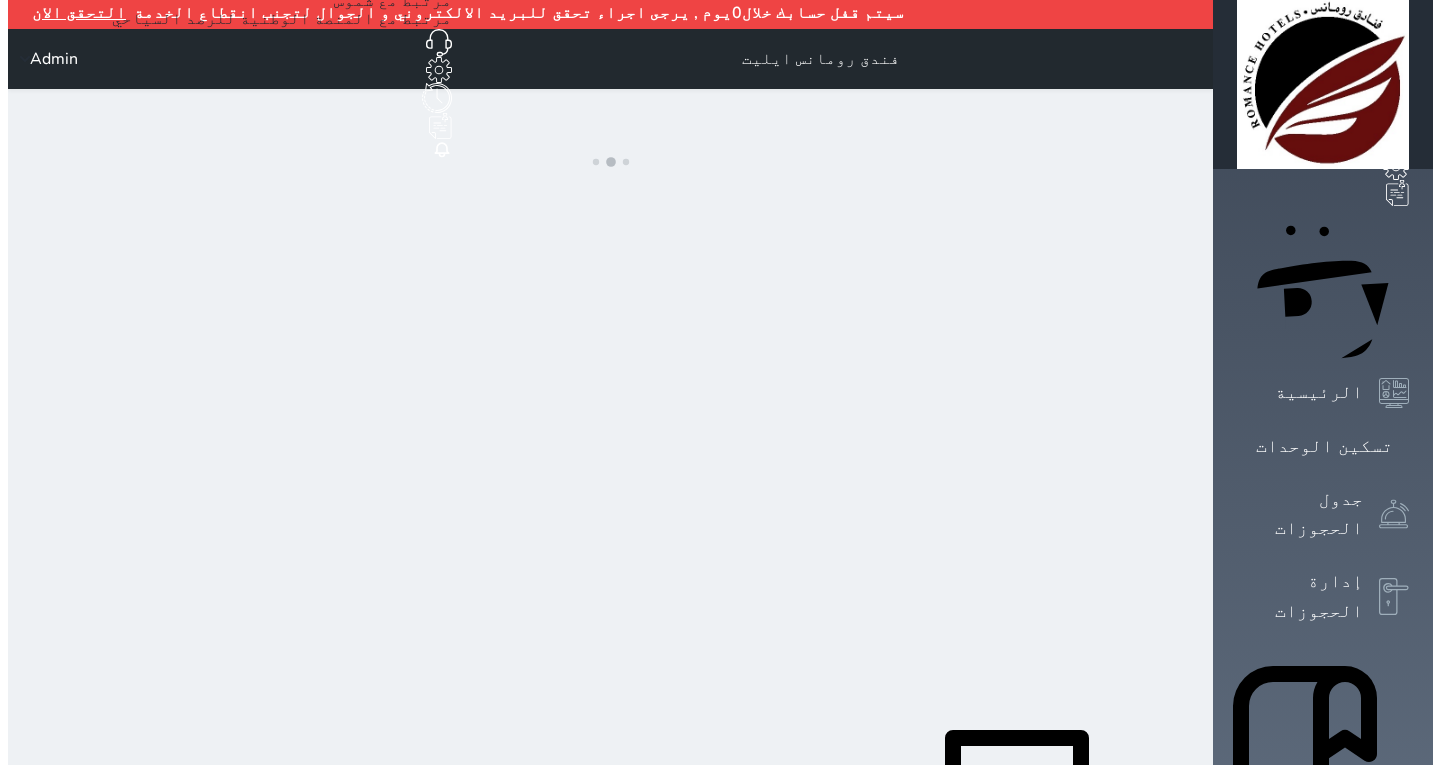 scroll, scrollTop: 0, scrollLeft: 0, axis: both 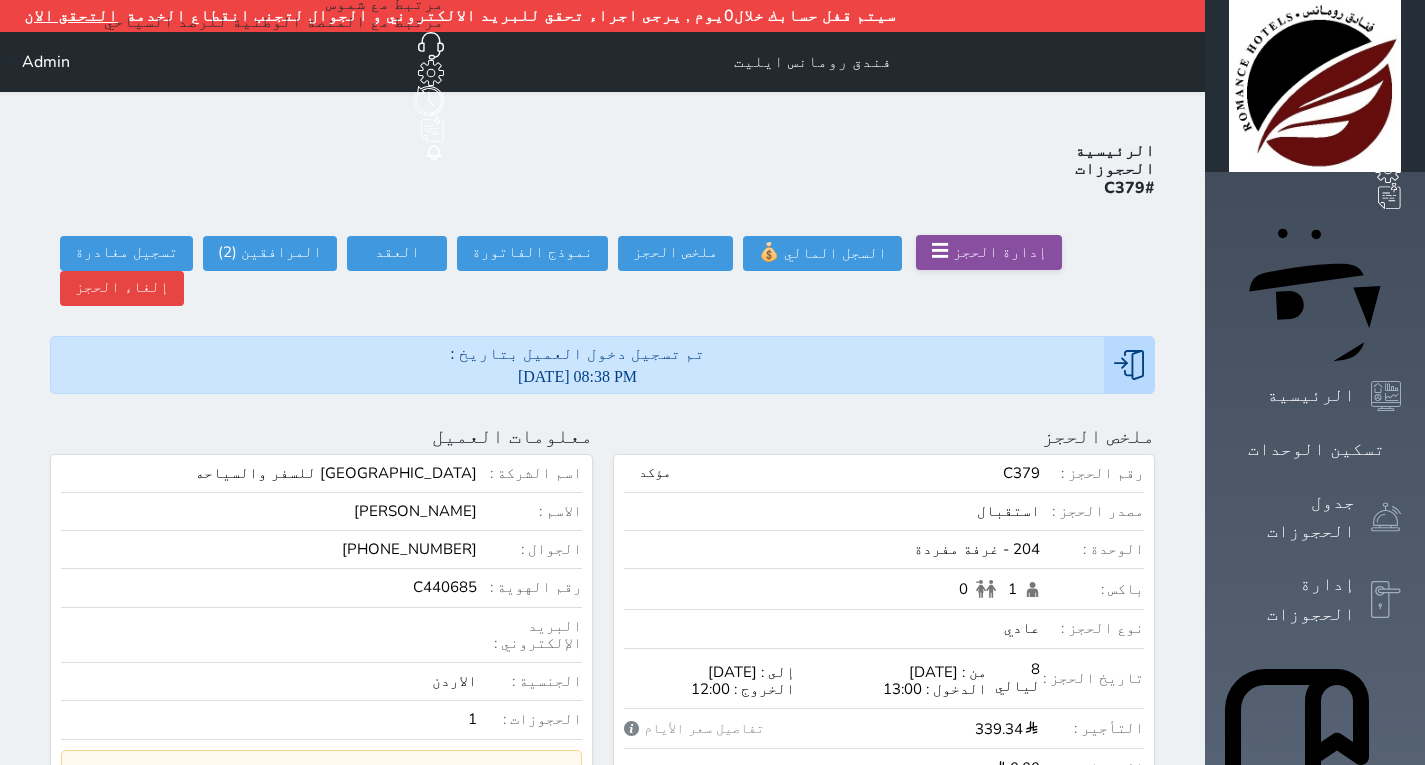 click on "إدارة الحجز   ☰" at bounding box center [989, 252] 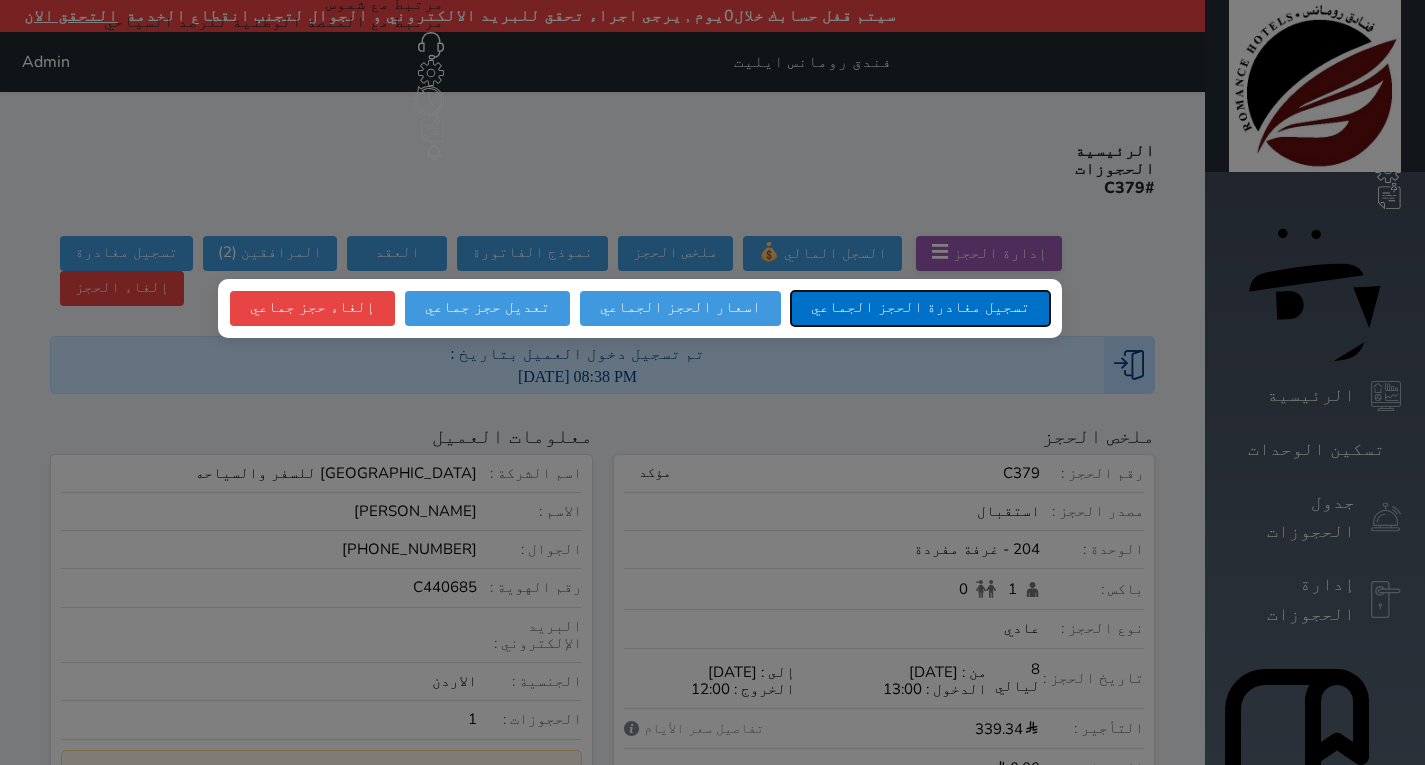 click on "تسجيل مغادرة الحجز الجماعي" at bounding box center (920, 308) 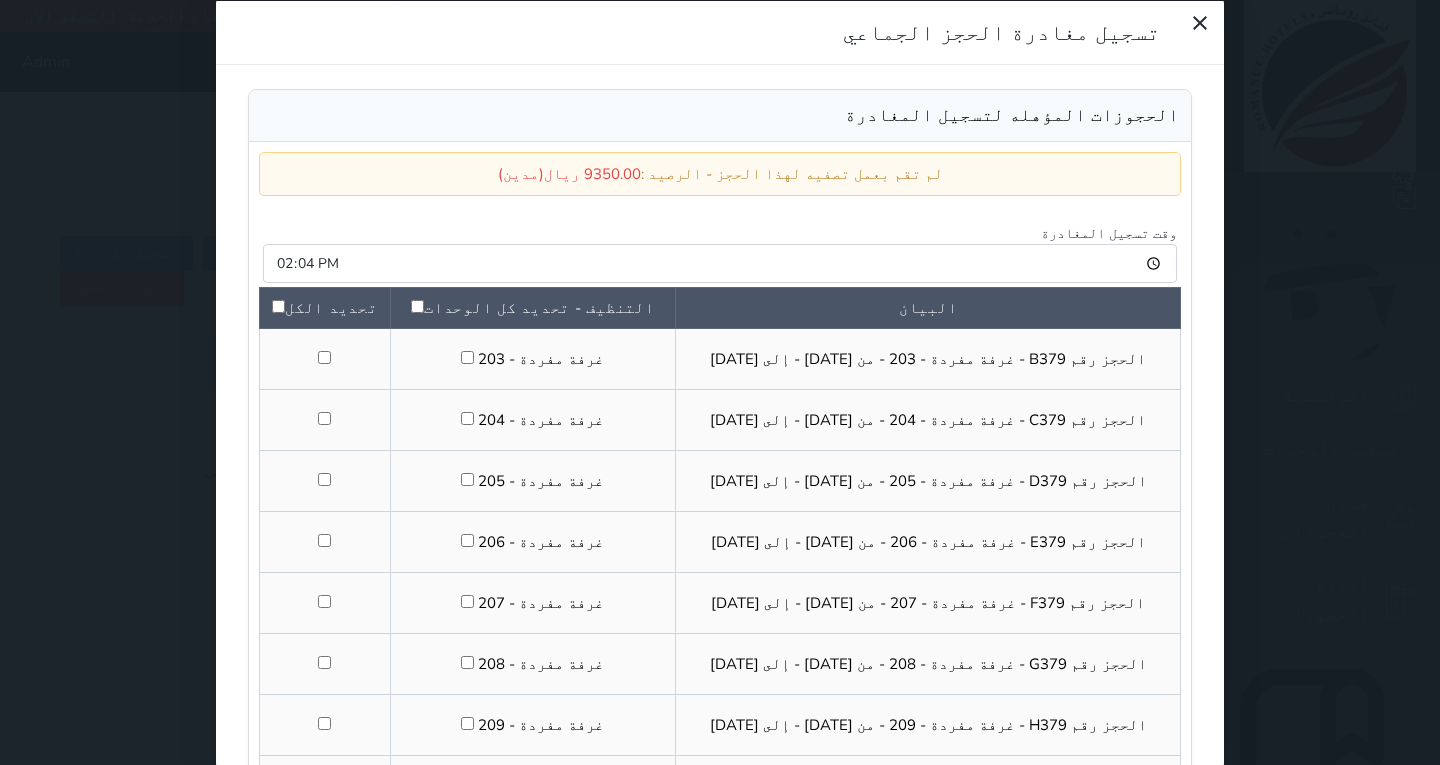 click at bounding box center [324, 600] 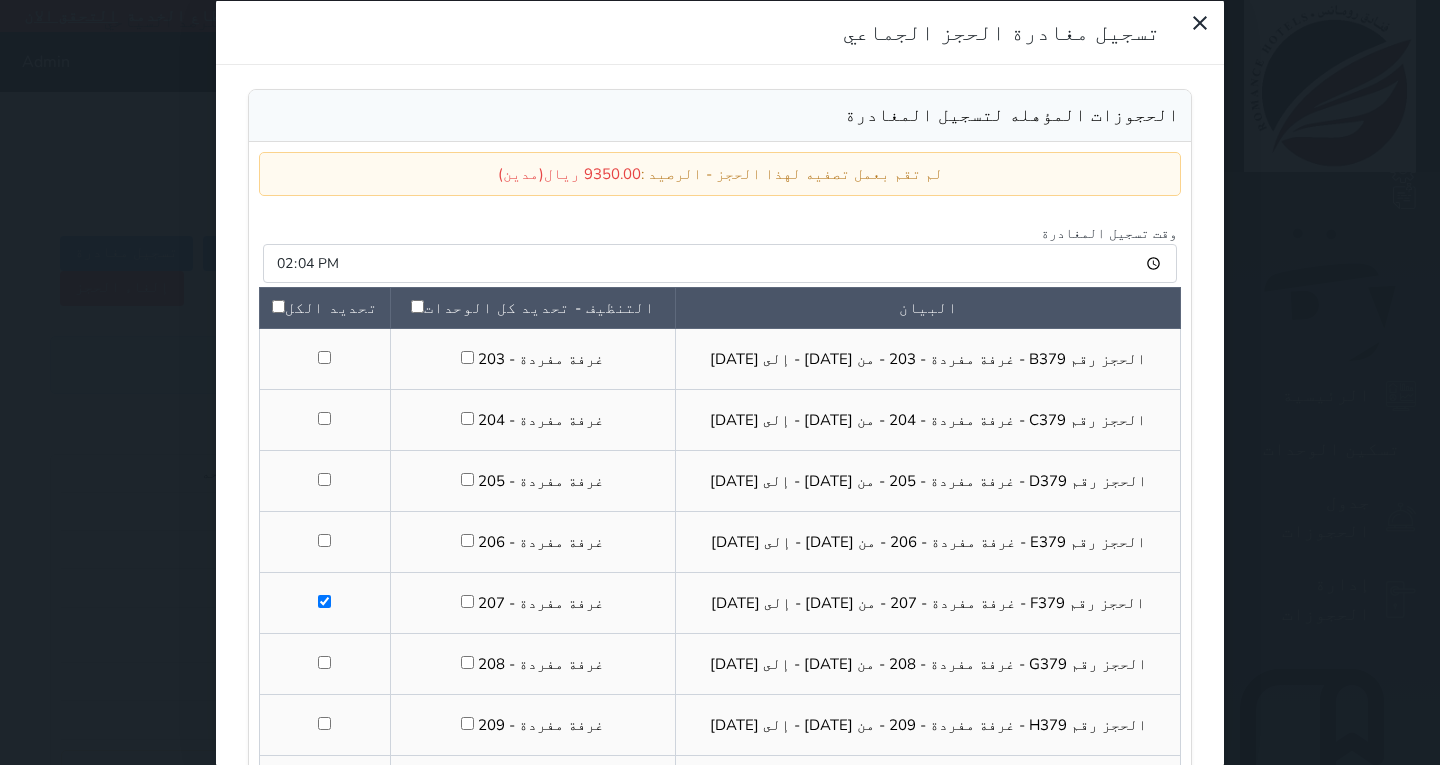 click at bounding box center (324, 661) 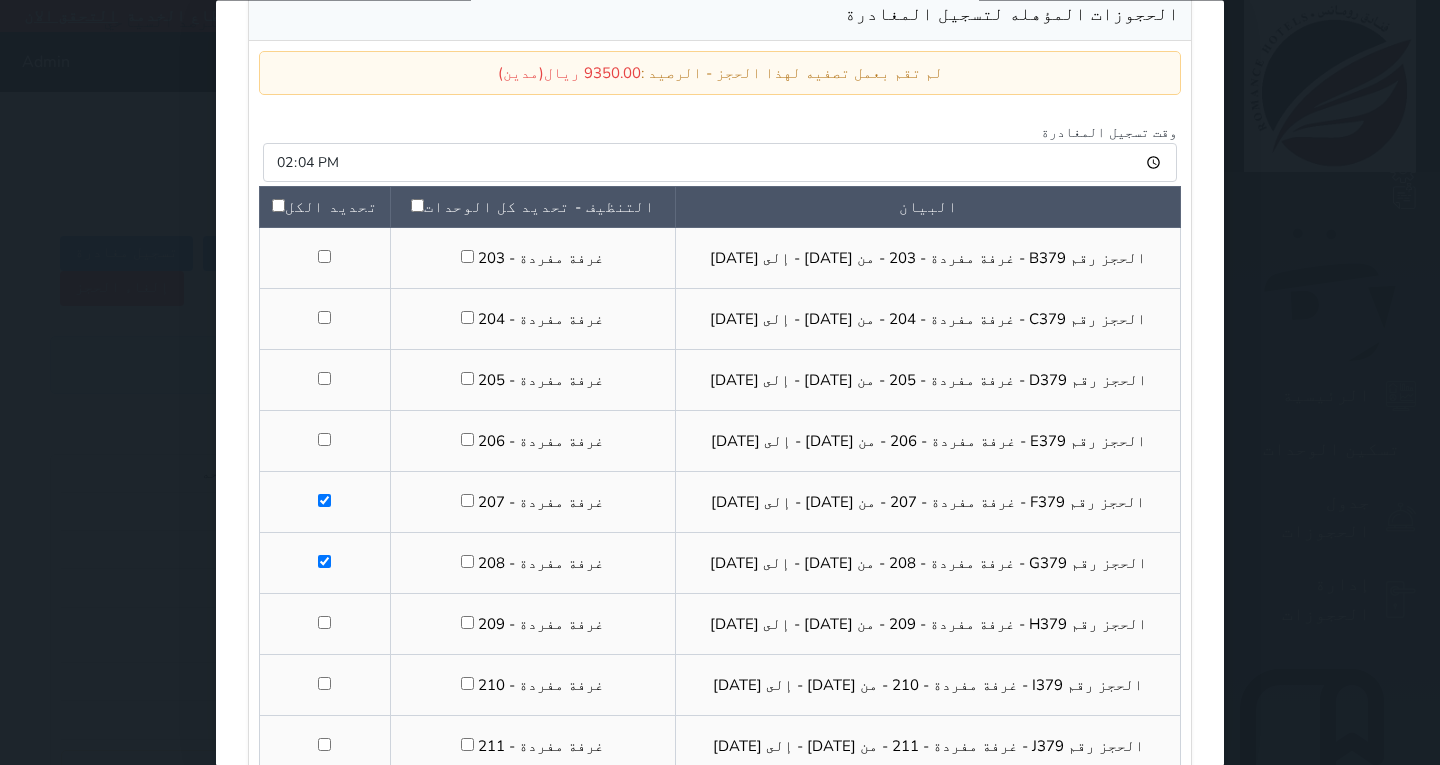 scroll, scrollTop: 200, scrollLeft: 0, axis: vertical 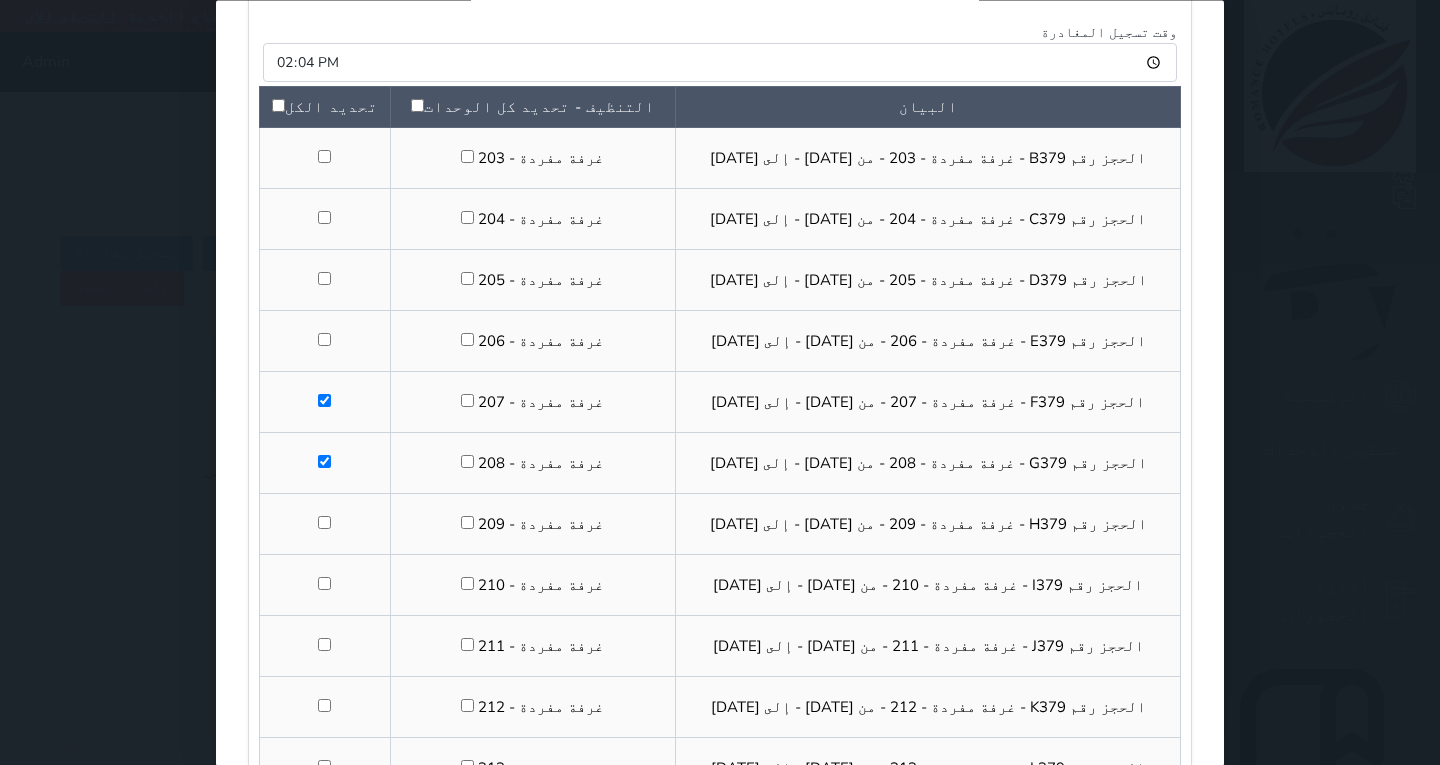 click at bounding box center [324, 644] 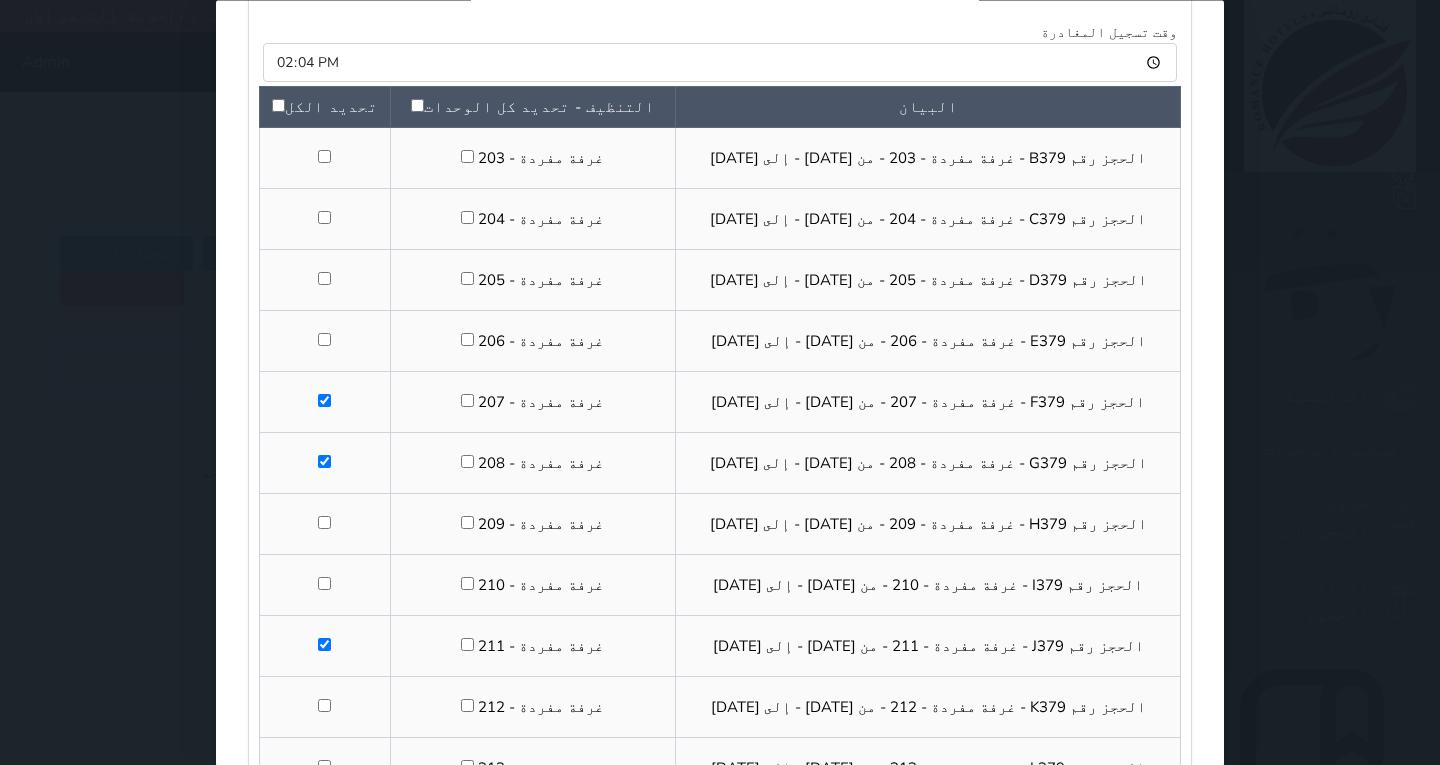 click at bounding box center [324, 705] 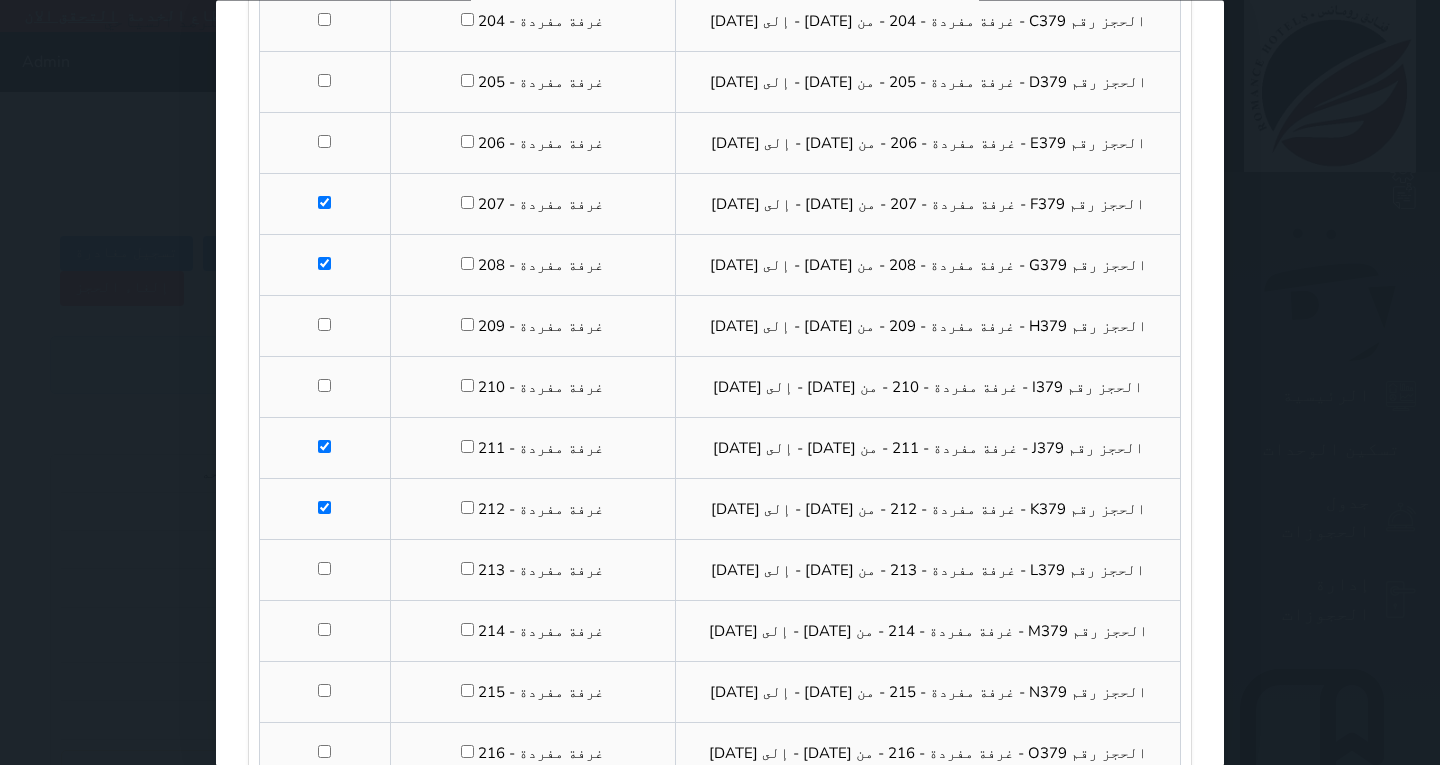 scroll, scrollTop: 400, scrollLeft: 0, axis: vertical 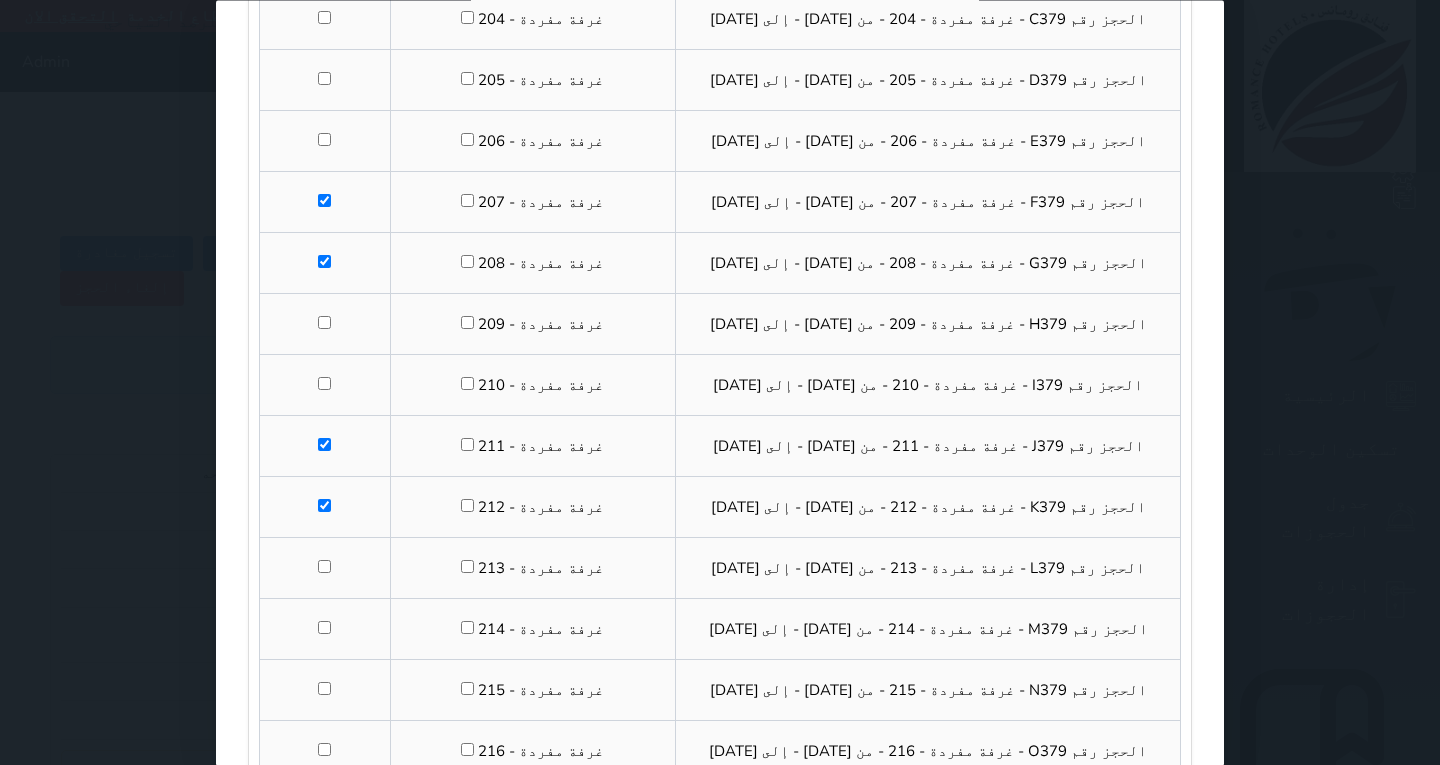 click at bounding box center (324, 566) 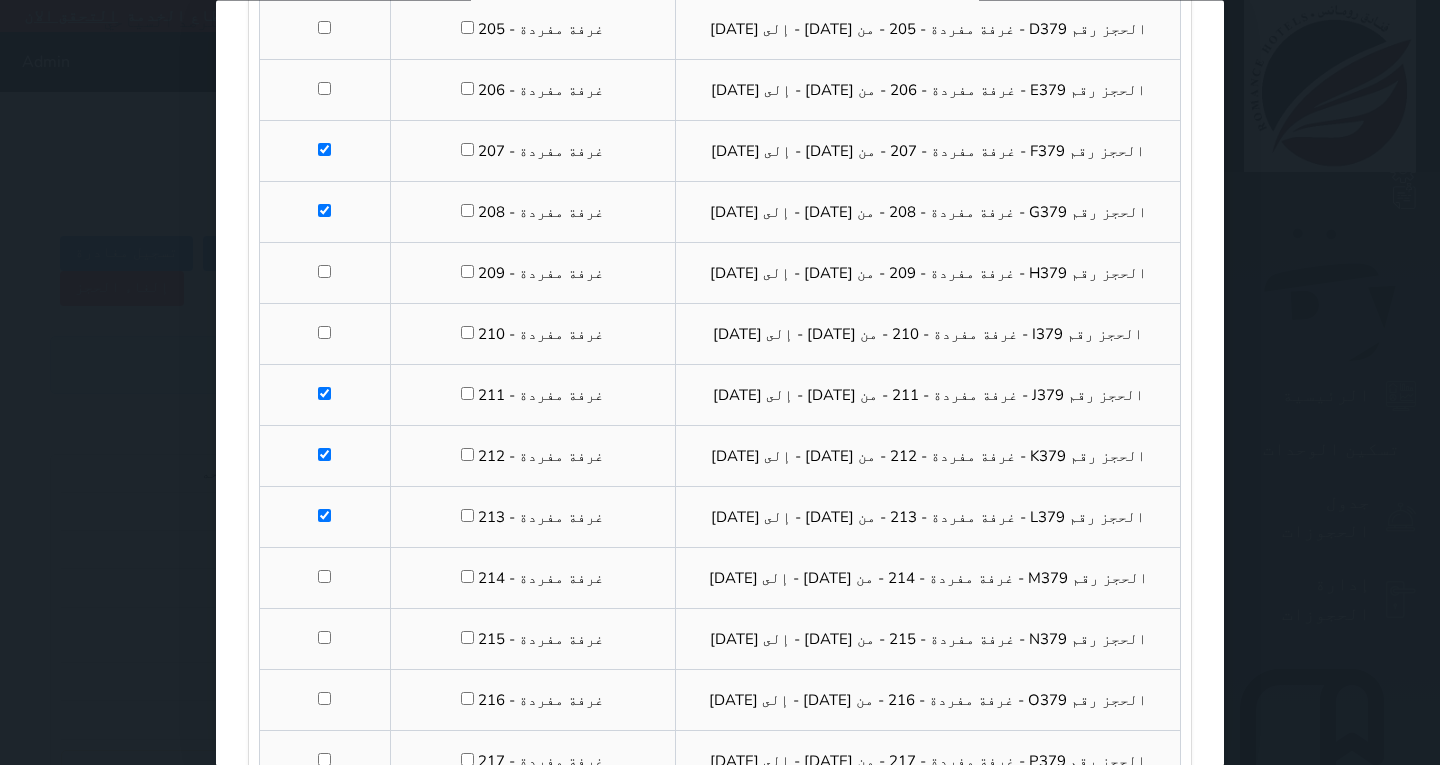 scroll, scrollTop: 500, scrollLeft: 0, axis: vertical 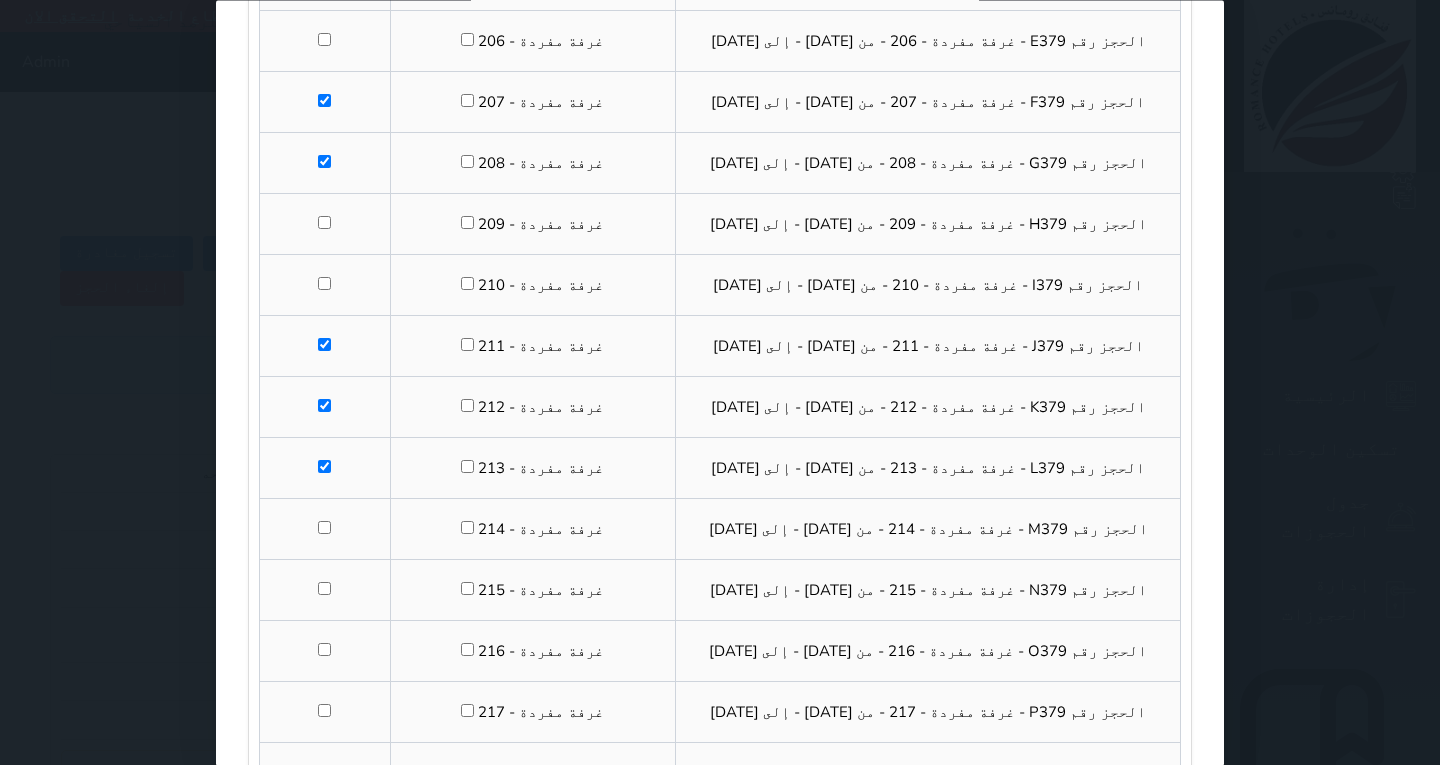 click at bounding box center (324, 649) 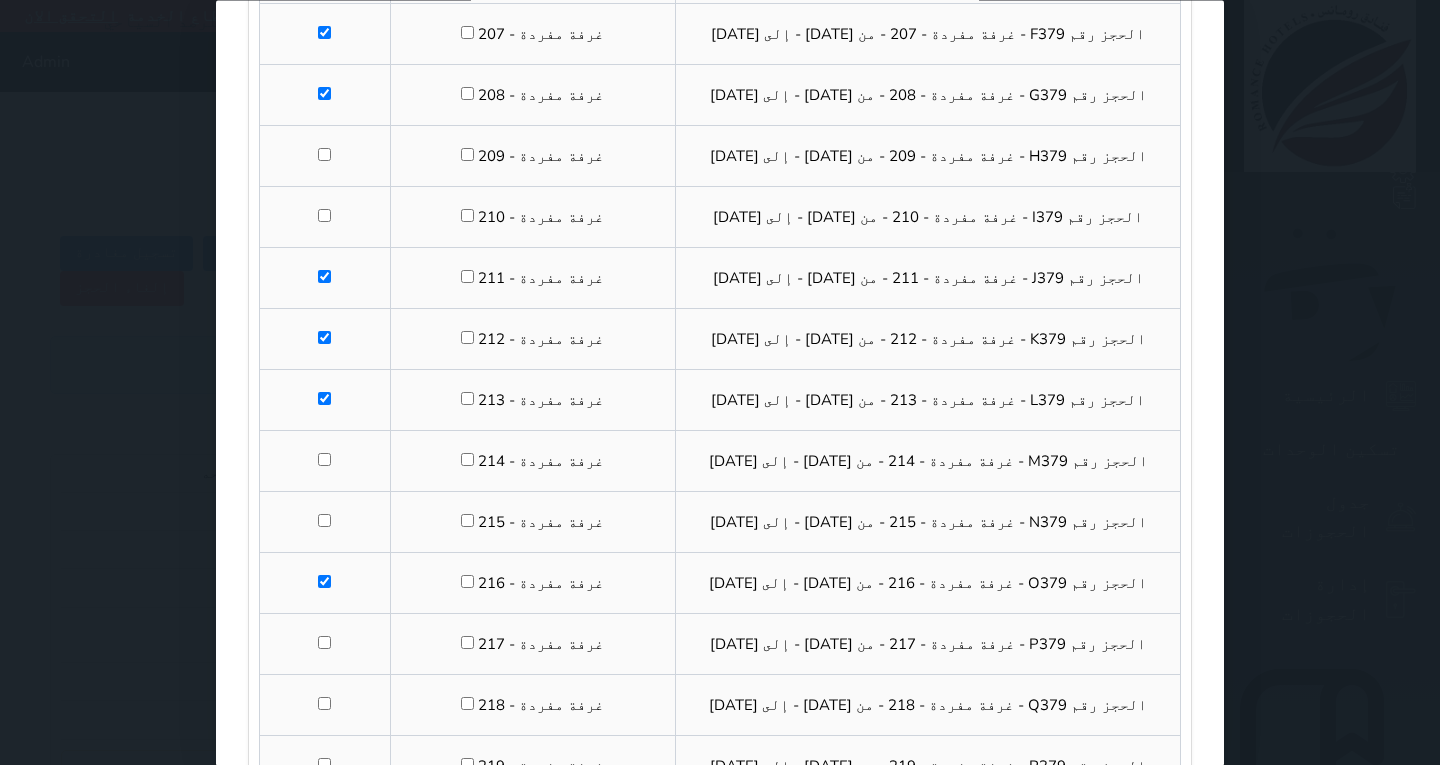 scroll, scrollTop: 600, scrollLeft: 0, axis: vertical 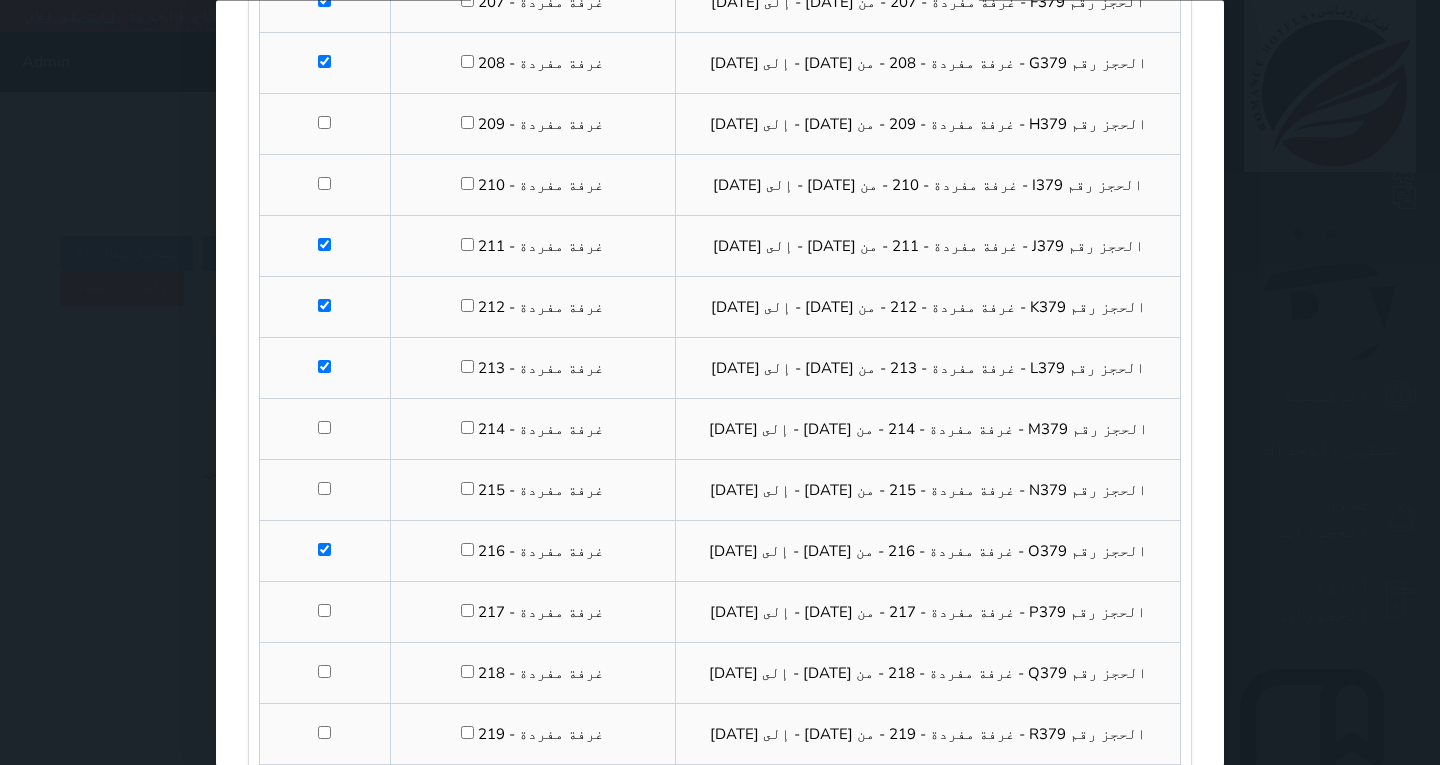 click at bounding box center [324, 610] 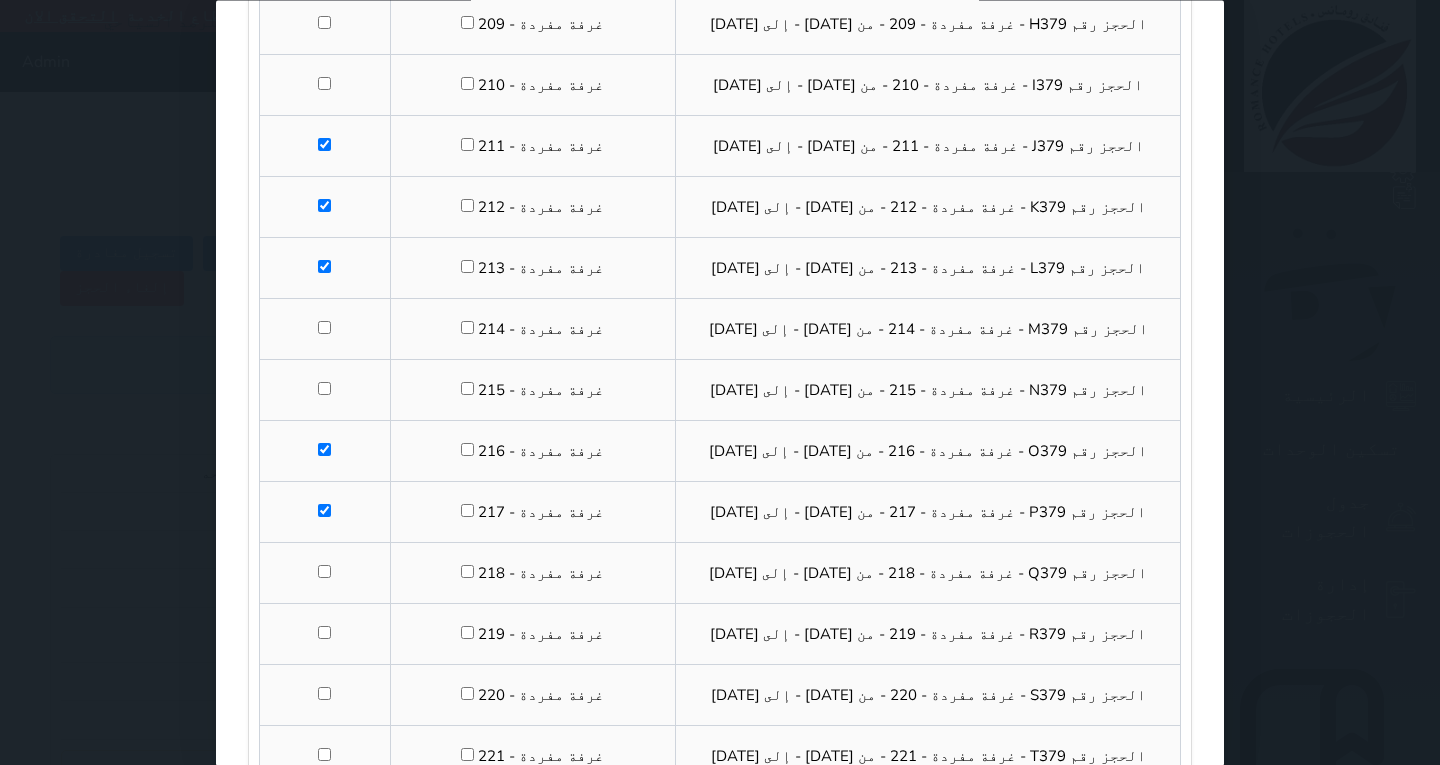 scroll, scrollTop: 800, scrollLeft: 0, axis: vertical 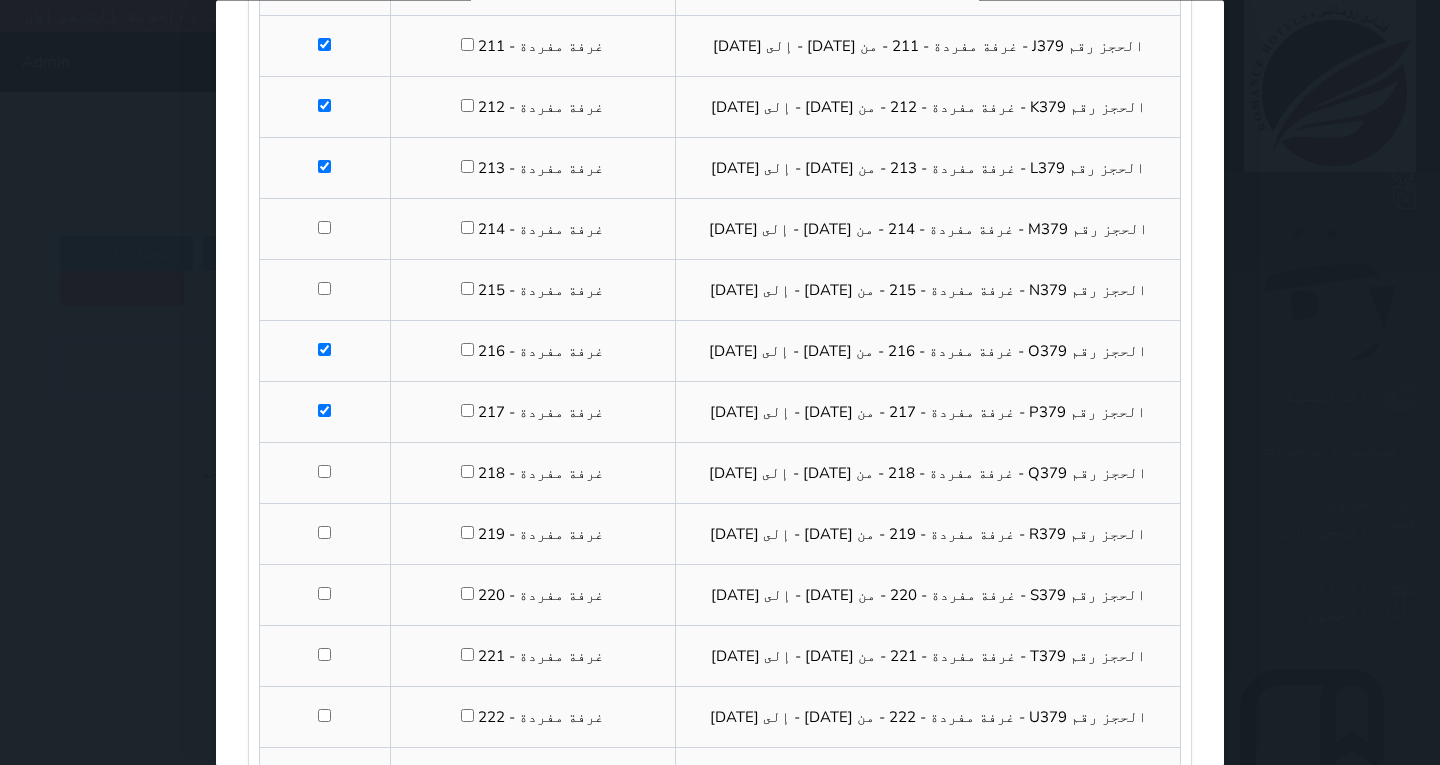 click at bounding box center (324, 532) 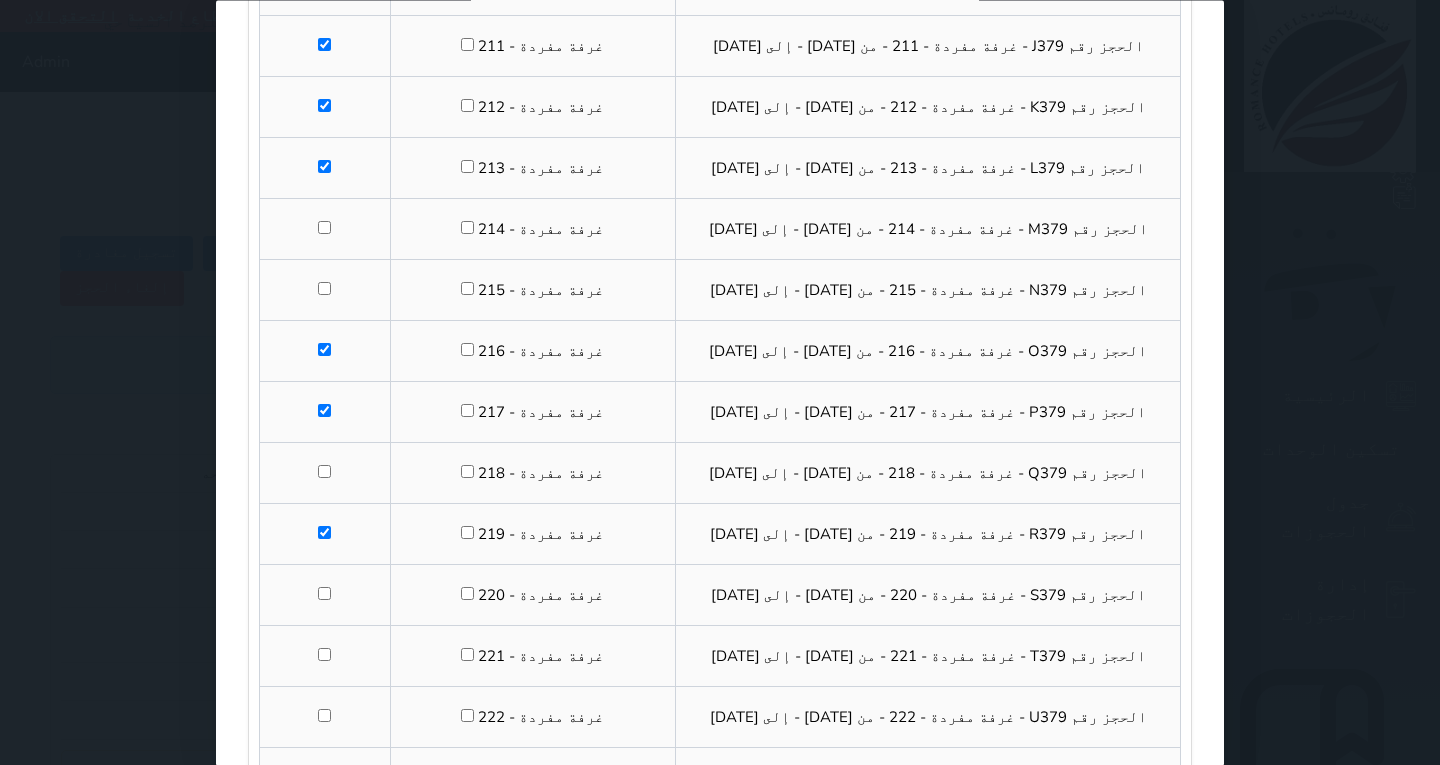 click at bounding box center [324, 593] 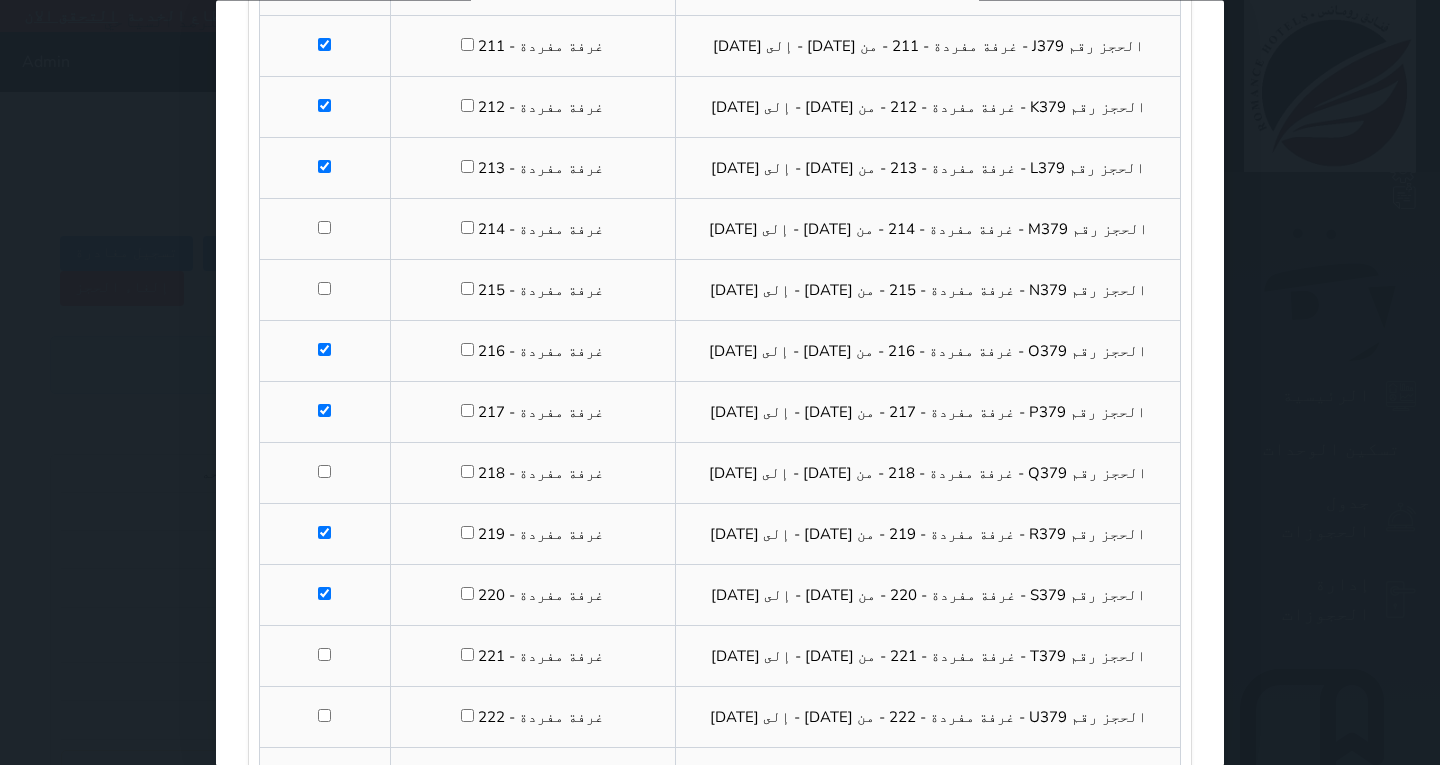 click at bounding box center [324, 654] 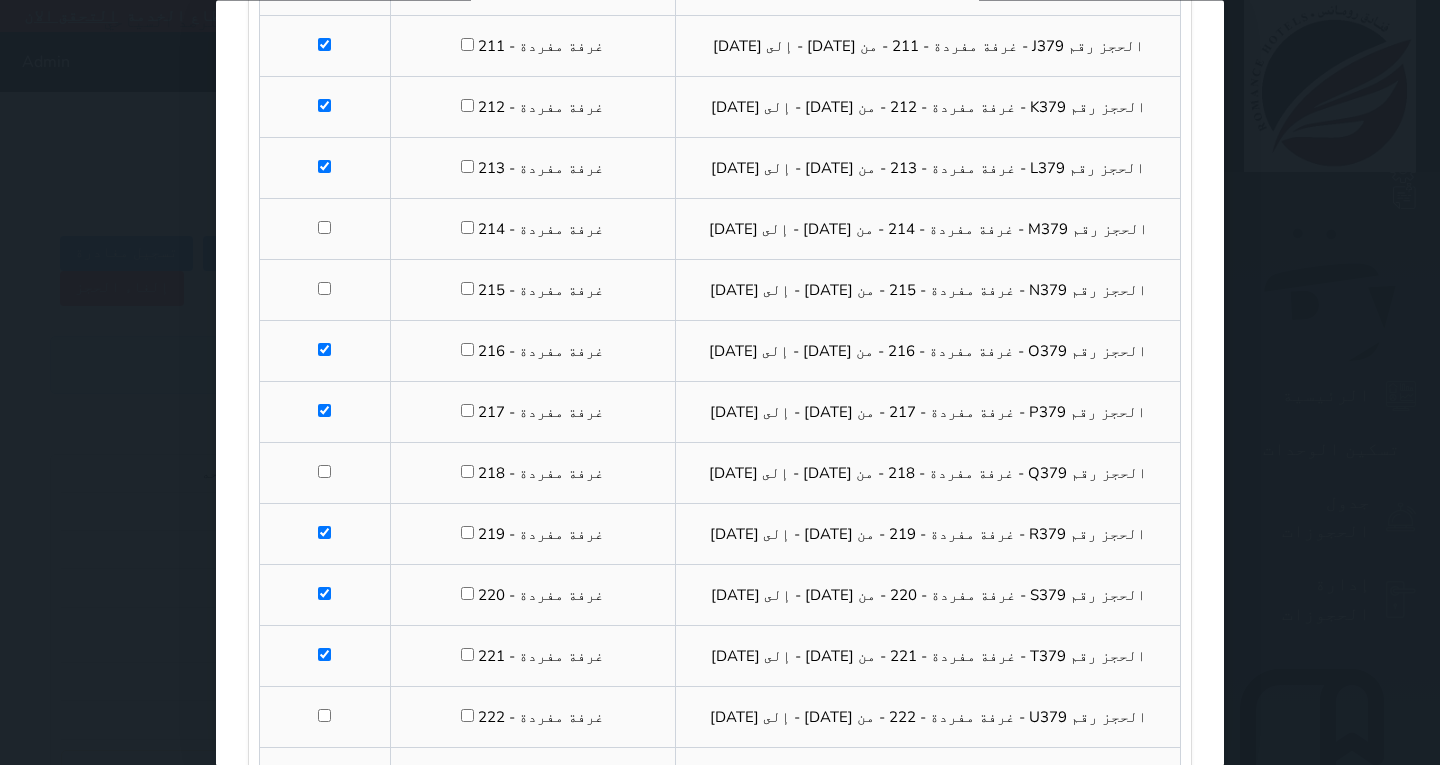 scroll, scrollTop: 900, scrollLeft: 0, axis: vertical 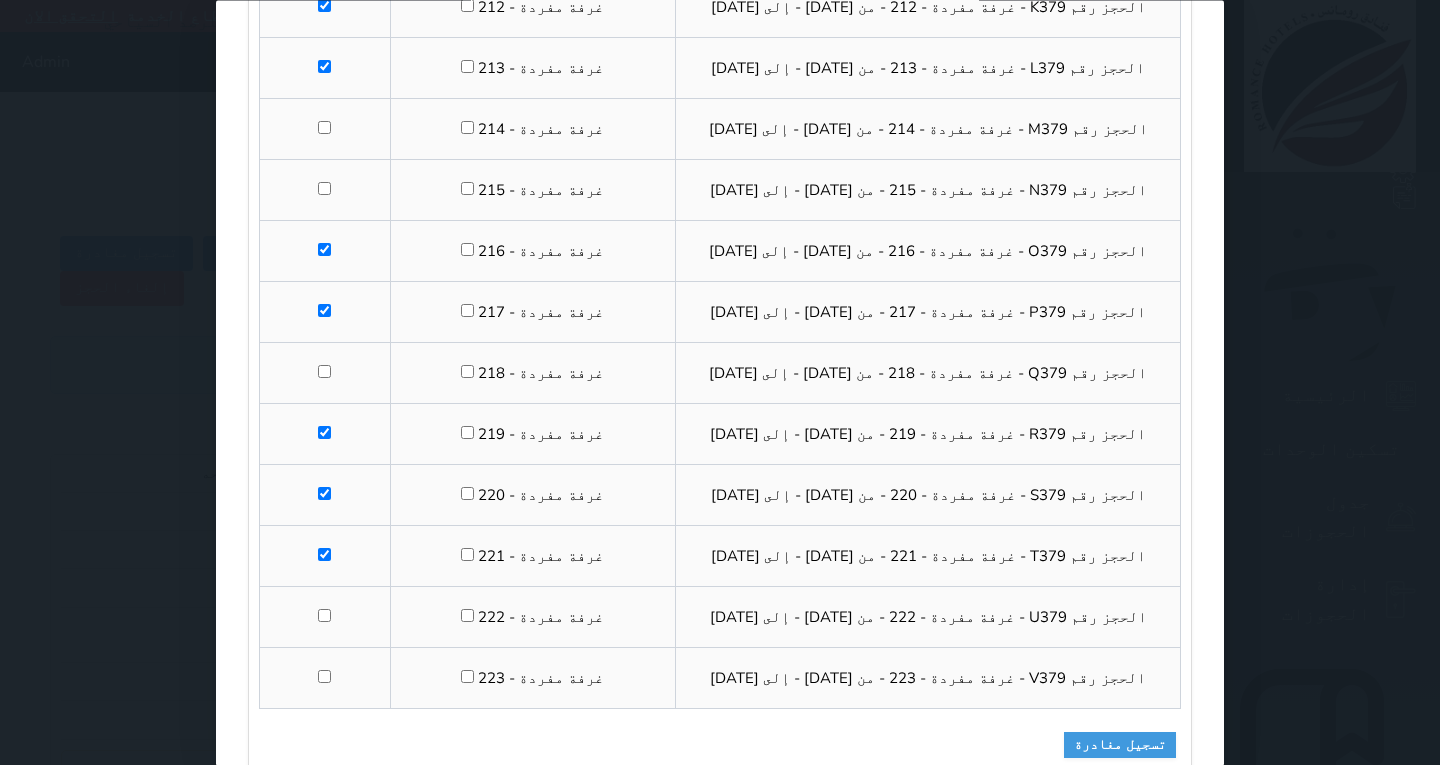 click at bounding box center (324, 615) 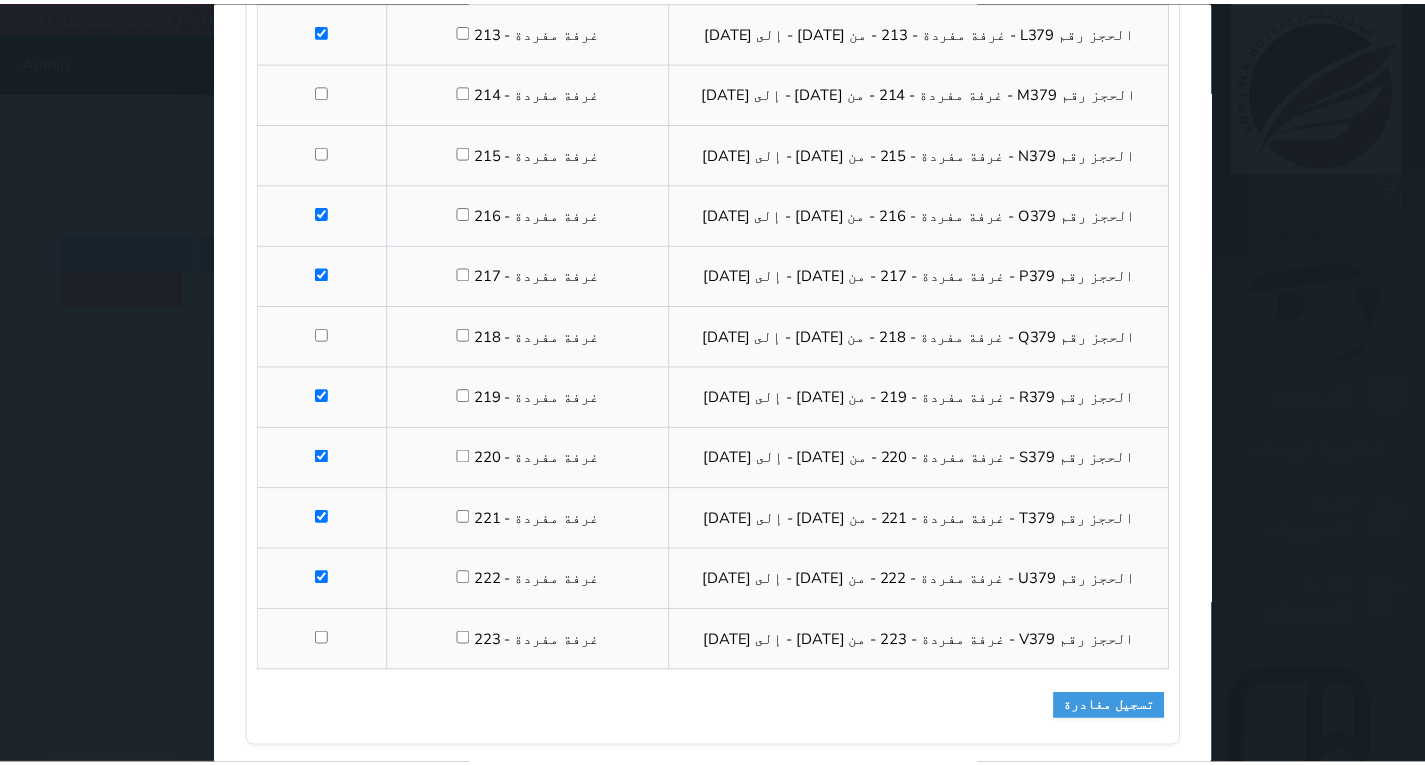 scroll, scrollTop: 941, scrollLeft: 0, axis: vertical 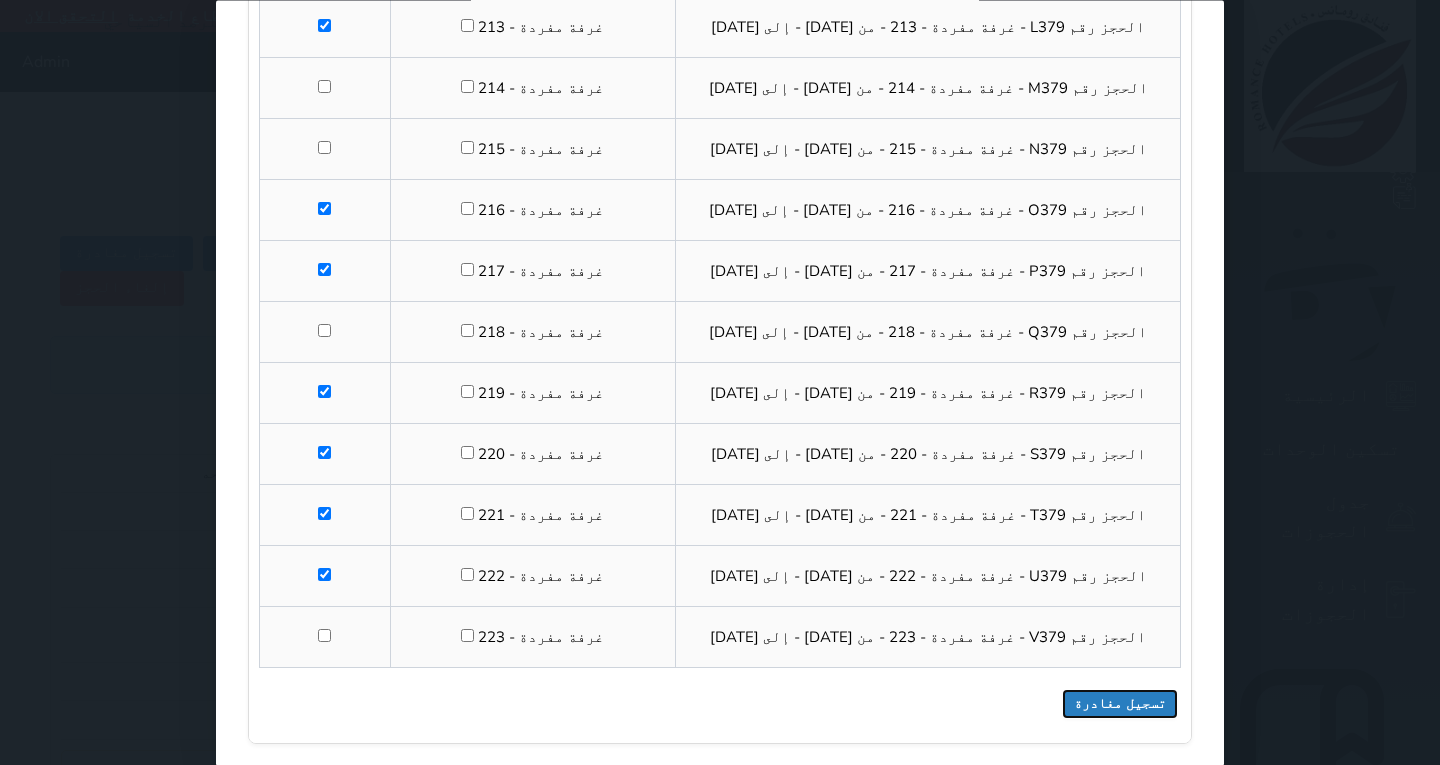 click on "تسجيل مغادرة" at bounding box center (1120, 704) 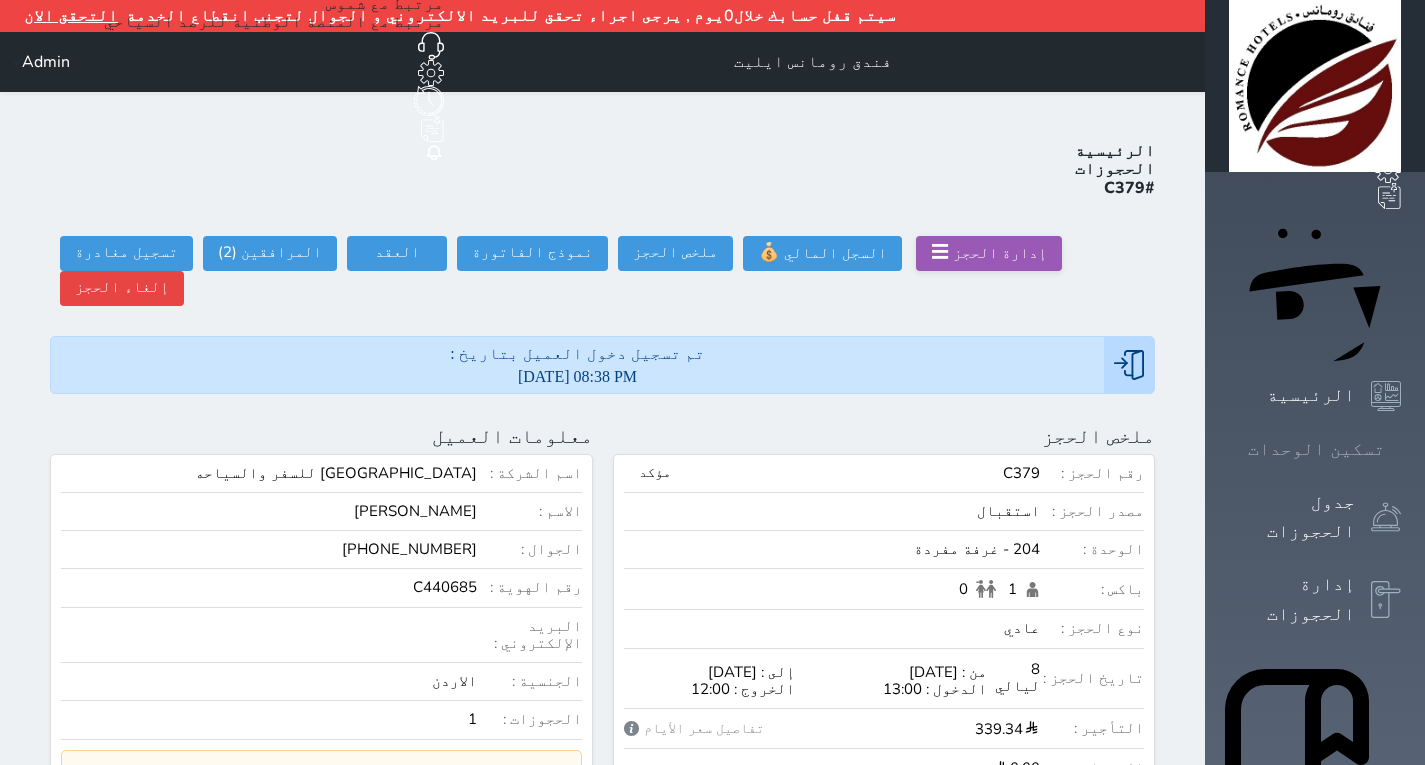 click 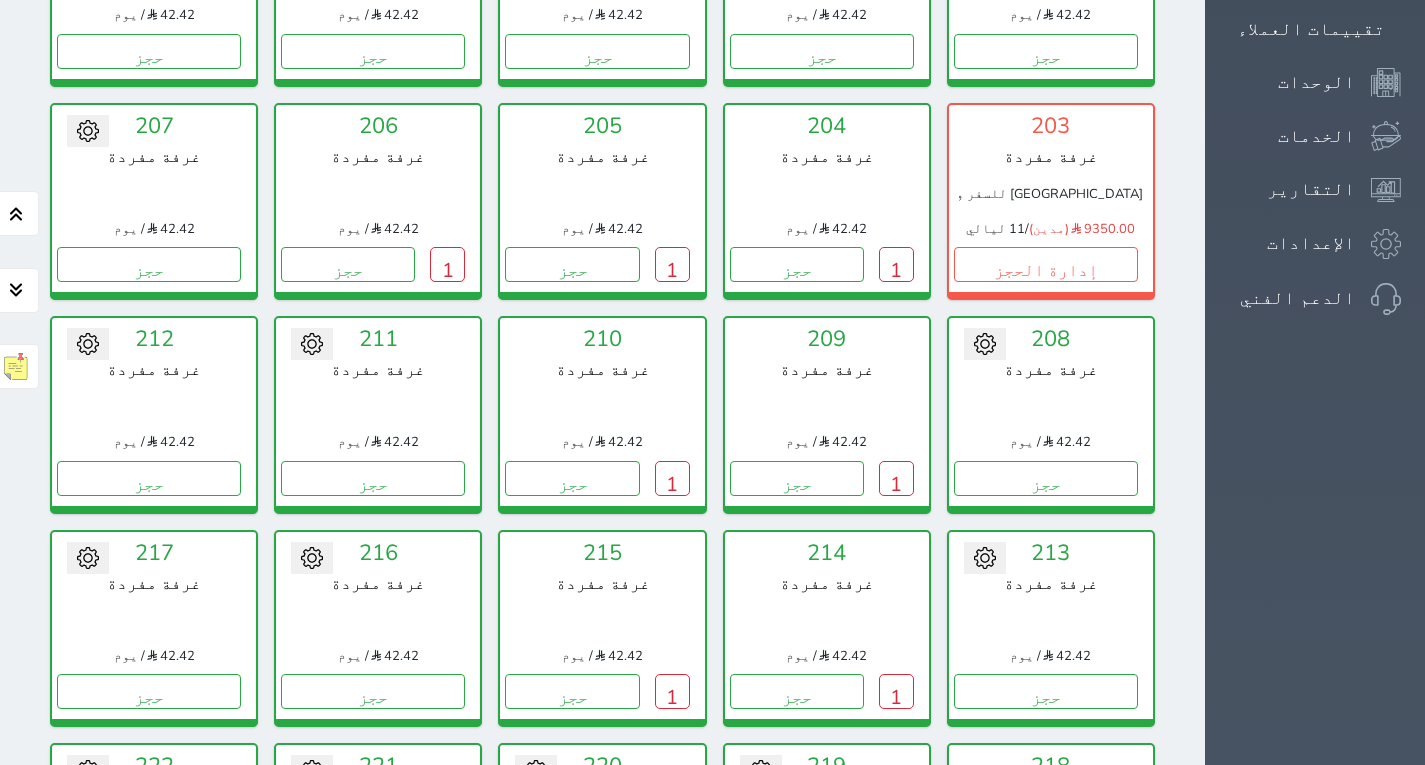 scroll, scrollTop: 1410, scrollLeft: 0, axis: vertical 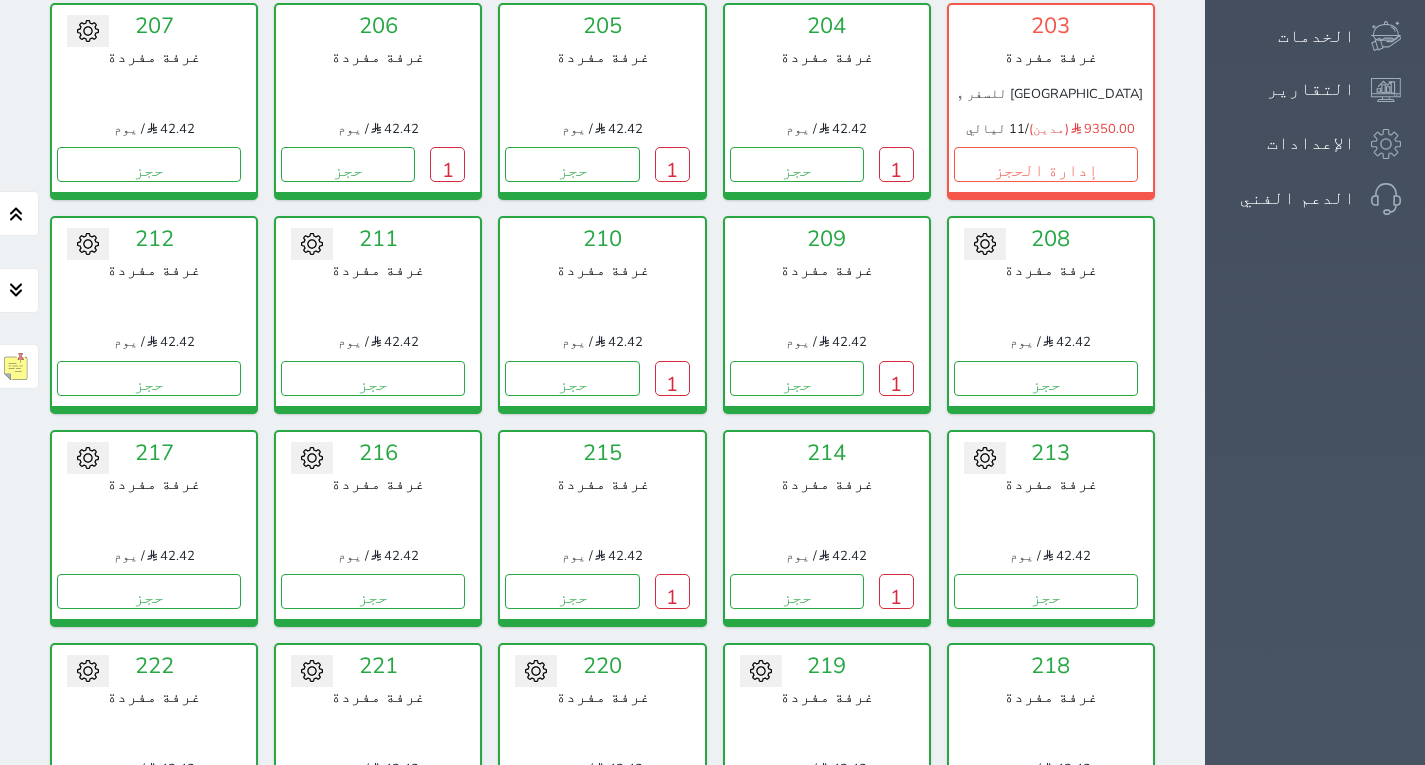 click on "1" at bounding box center [896, 1018] 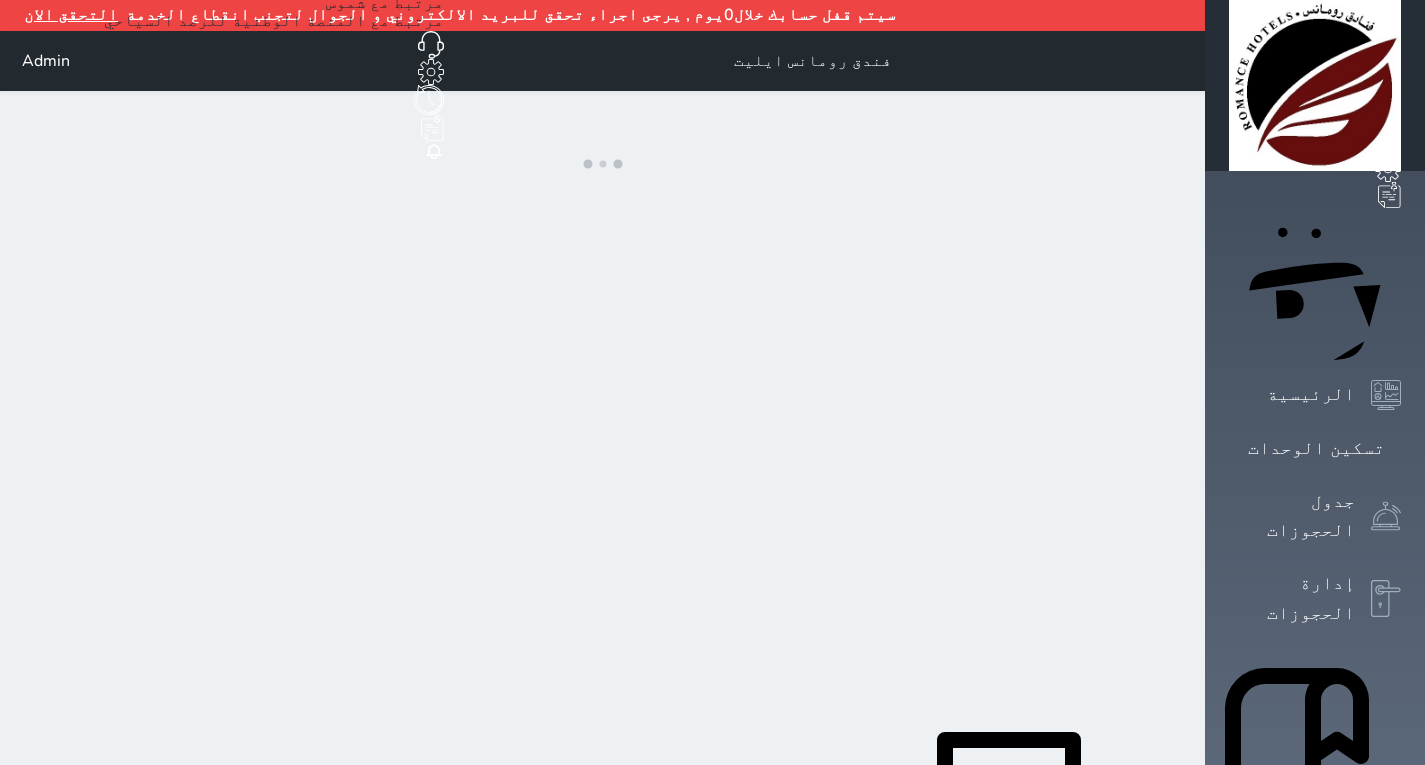 scroll, scrollTop: 0, scrollLeft: 0, axis: both 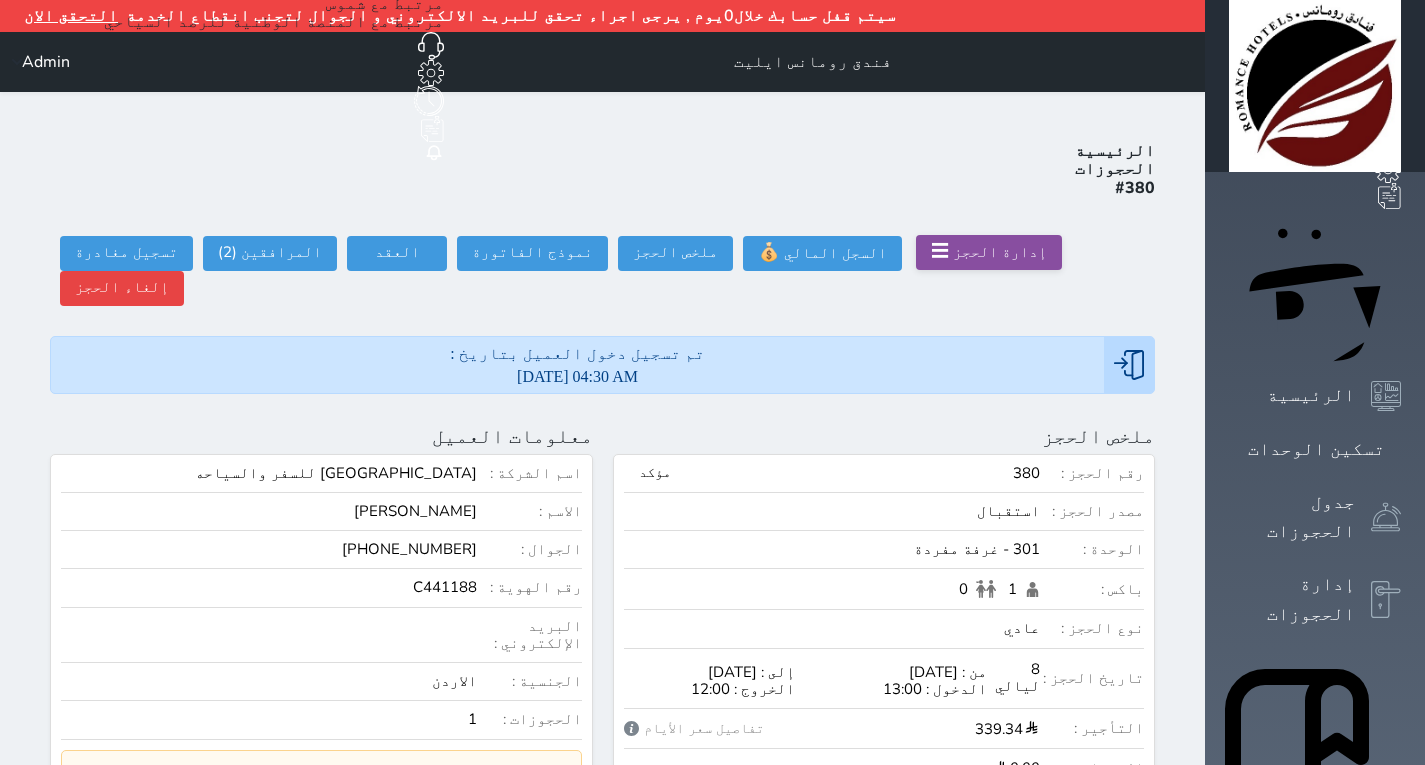 click on "☰" at bounding box center [940, 251] 